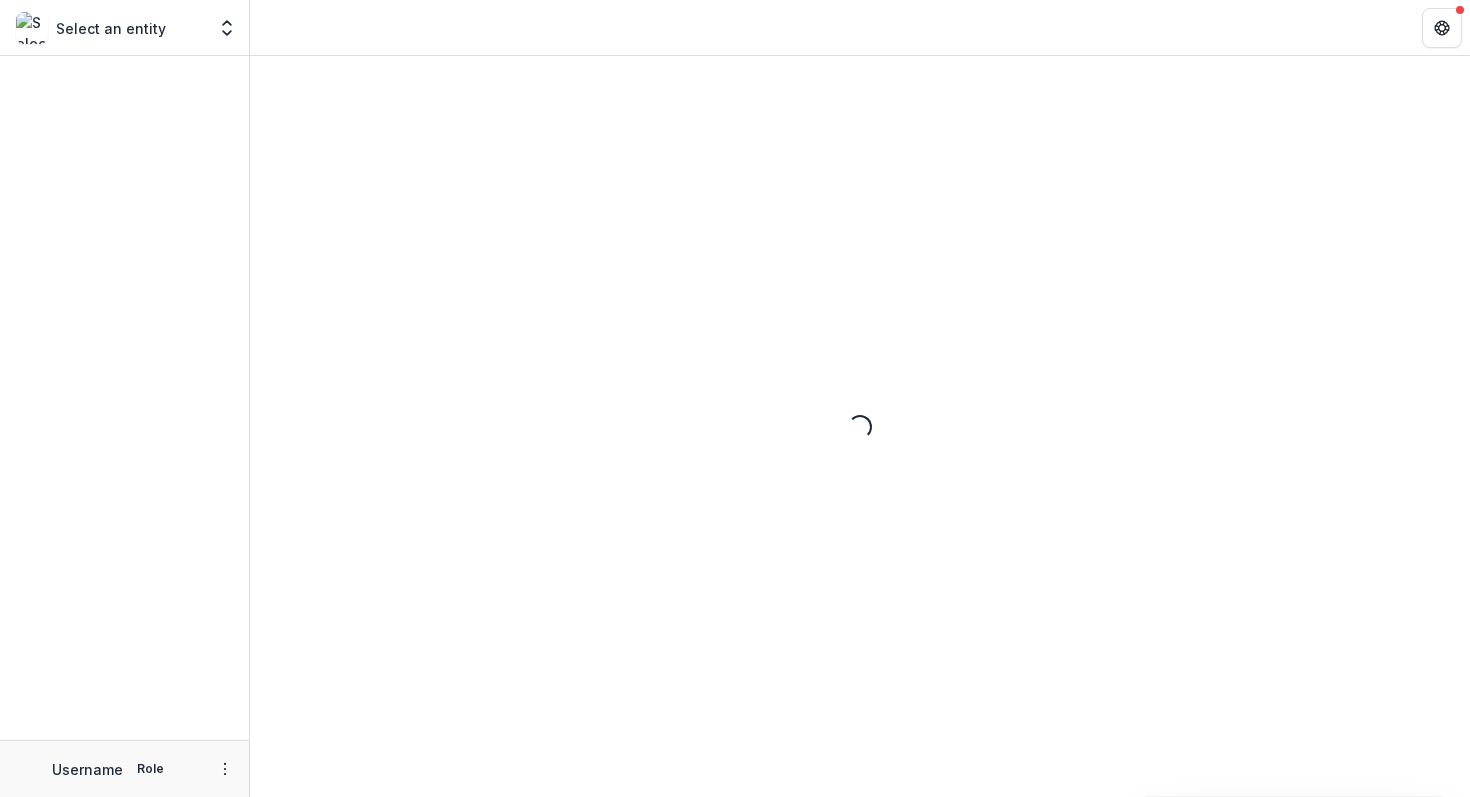 scroll, scrollTop: 0, scrollLeft: 0, axis: both 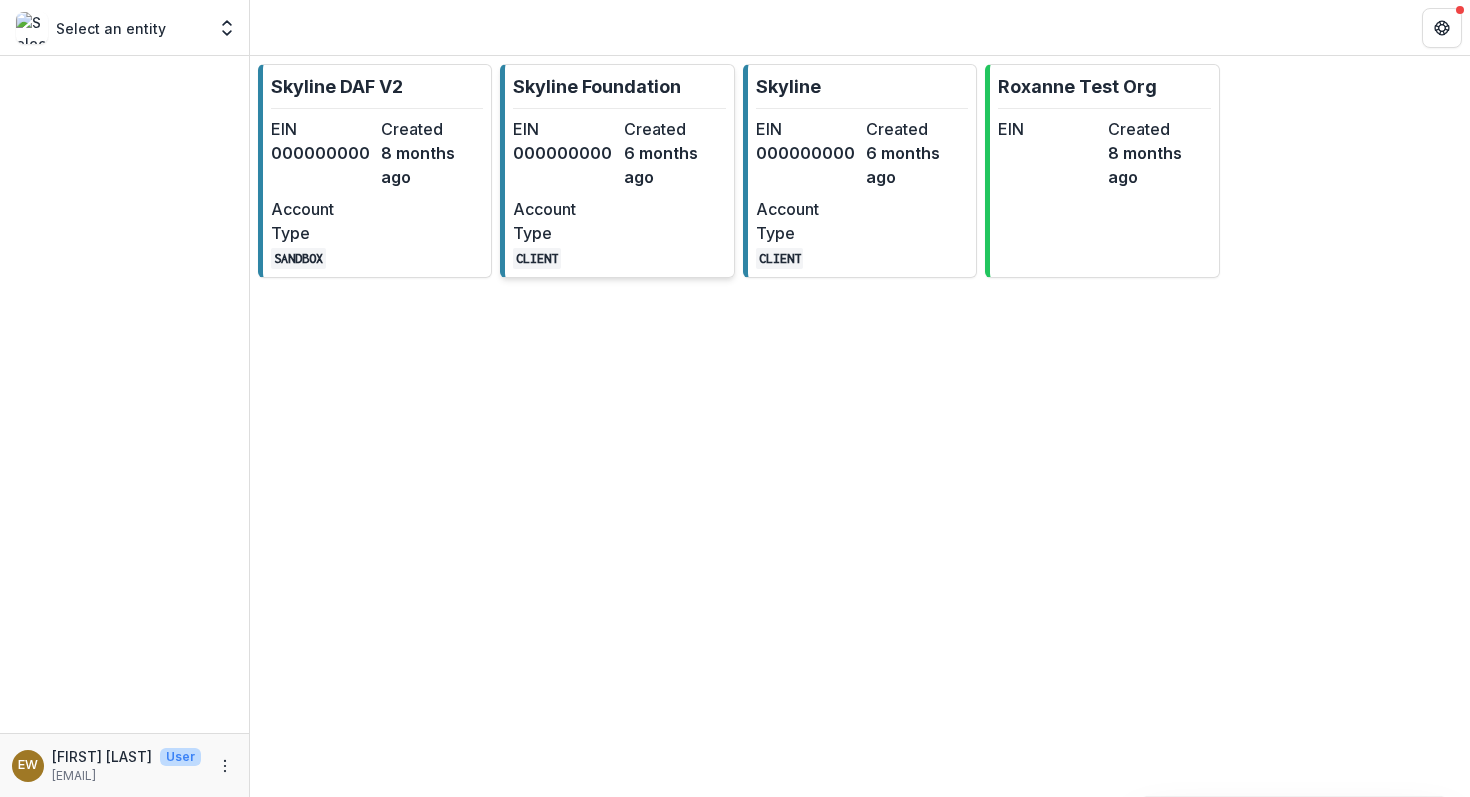 click on "EIN" at bounding box center [564, 129] 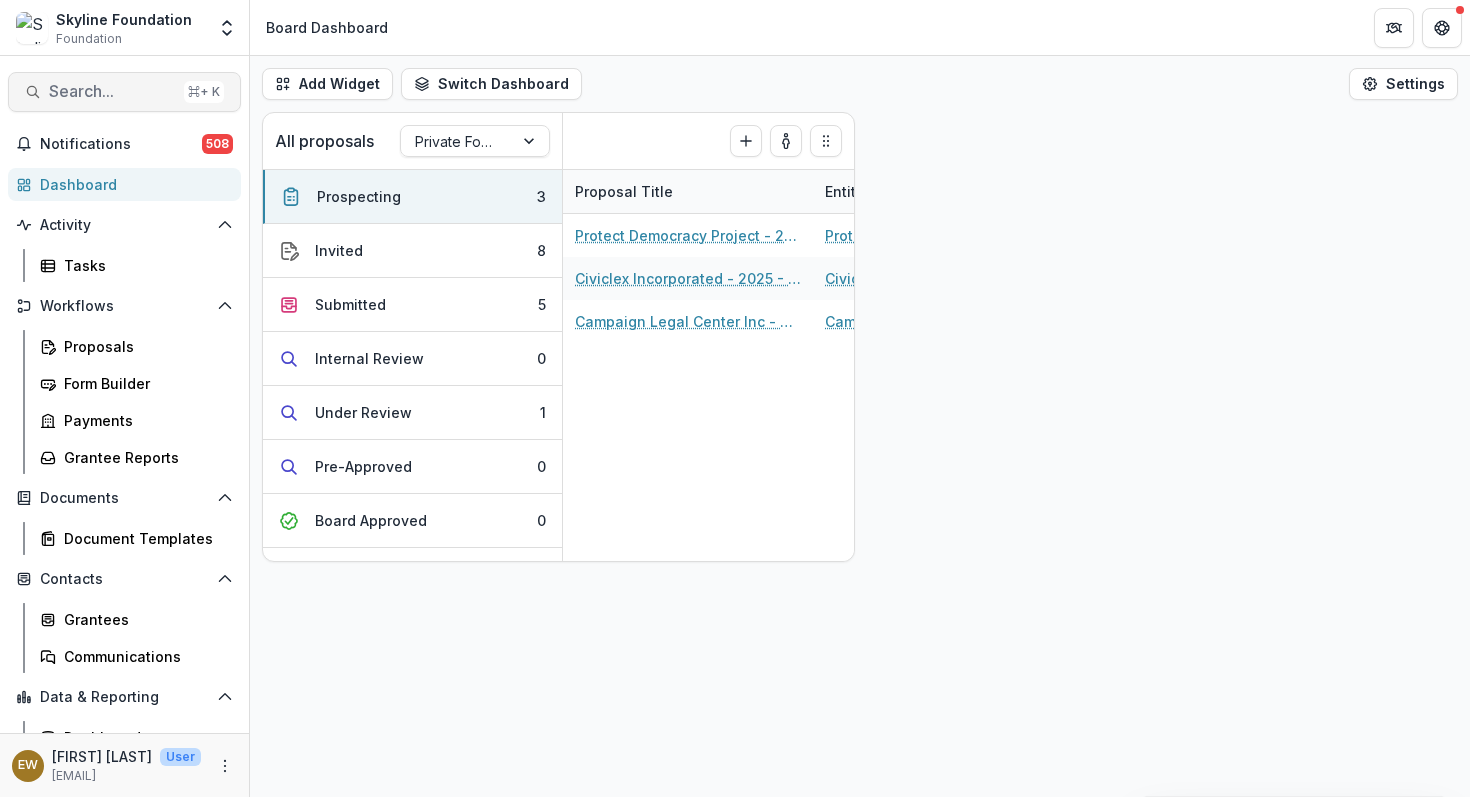 click on "Search..." at bounding box center [112, 91] 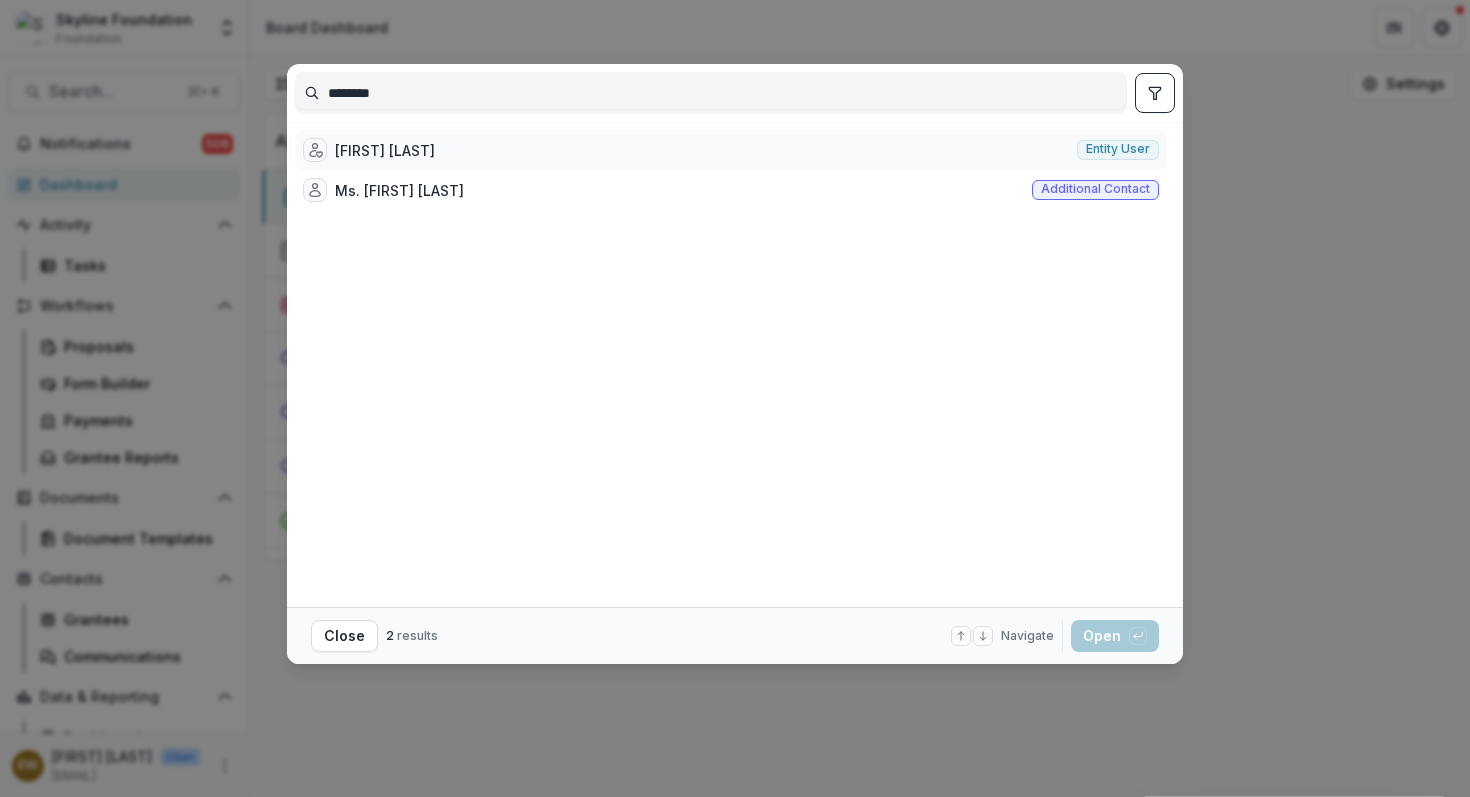 type on "********" 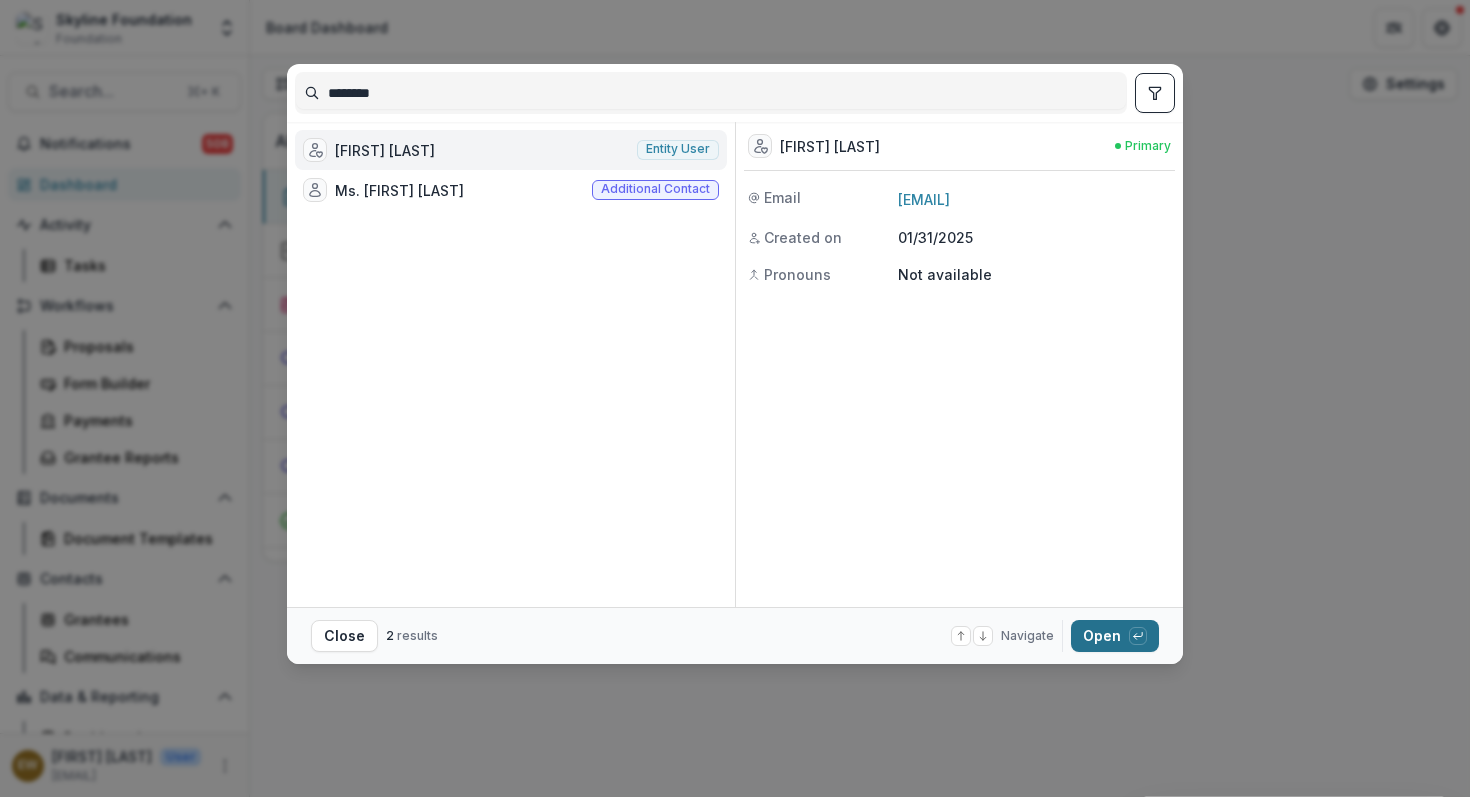 click on "Open with enter key" at bounding box center (1115, 636) 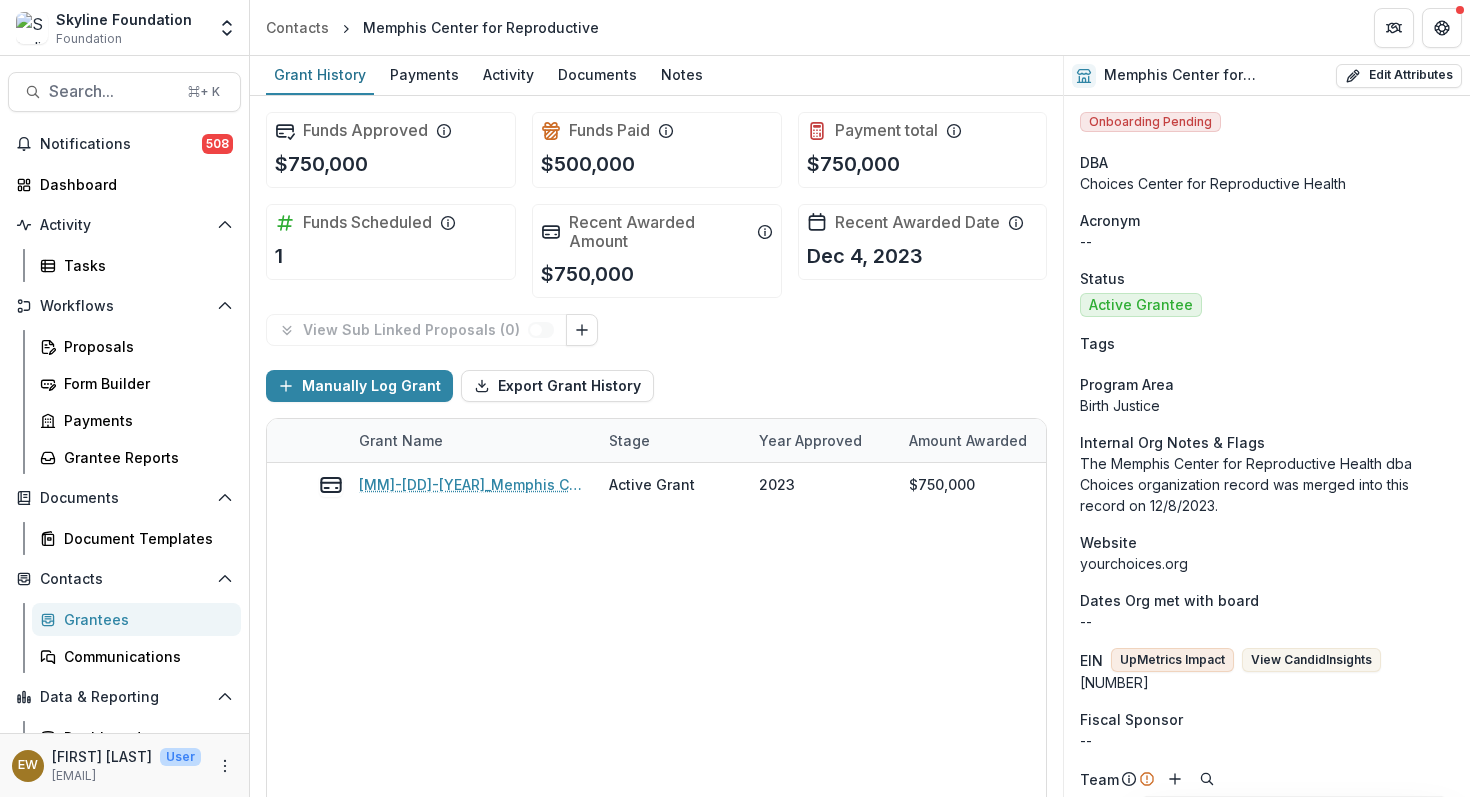 scroll, scrollTop: 25, scrollLeft: 0, axis: vertical 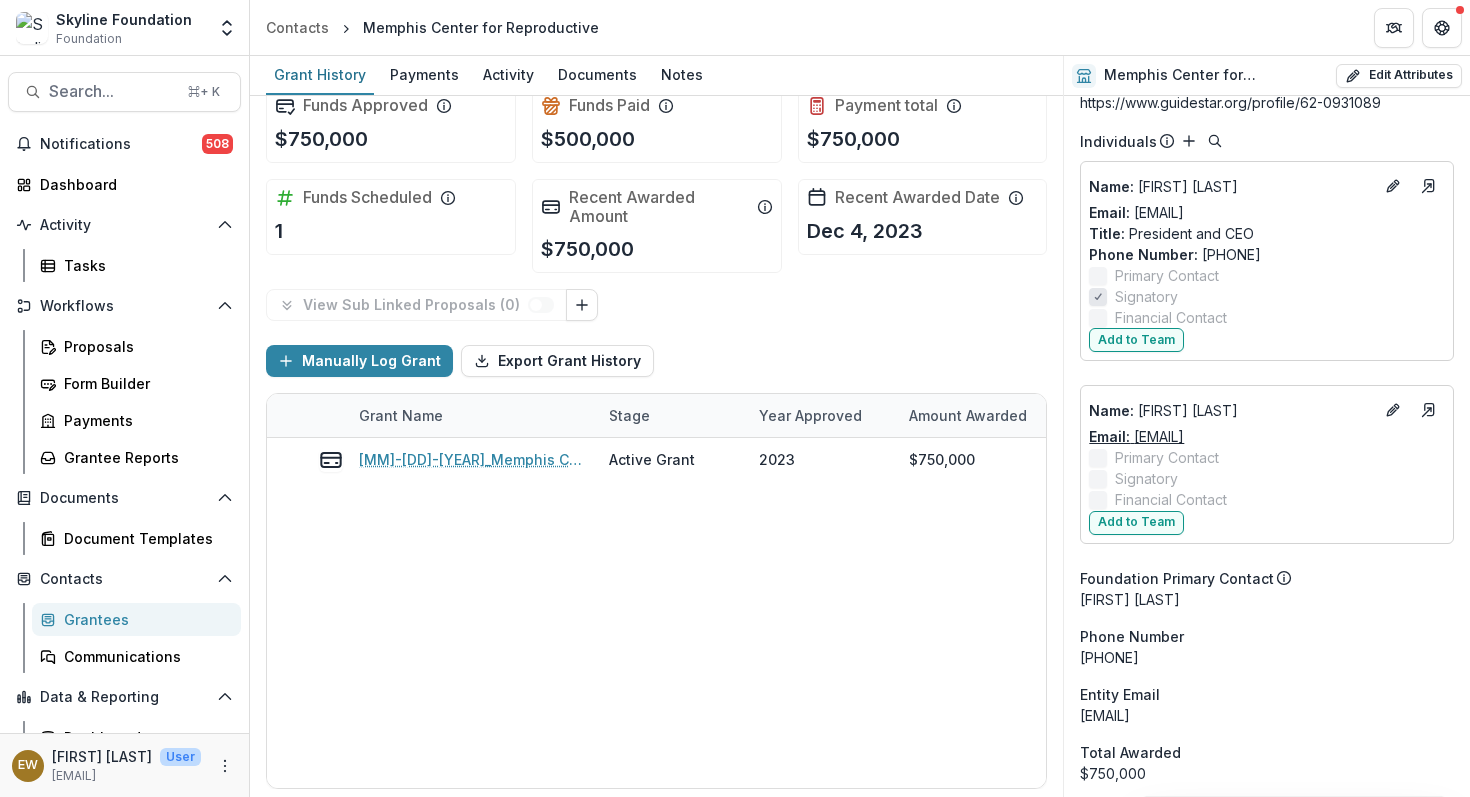 drag, startPoint x: 1347, startPoint y: 425, endPoint x: 1137, endPoint y: 420, distance: 210.05951 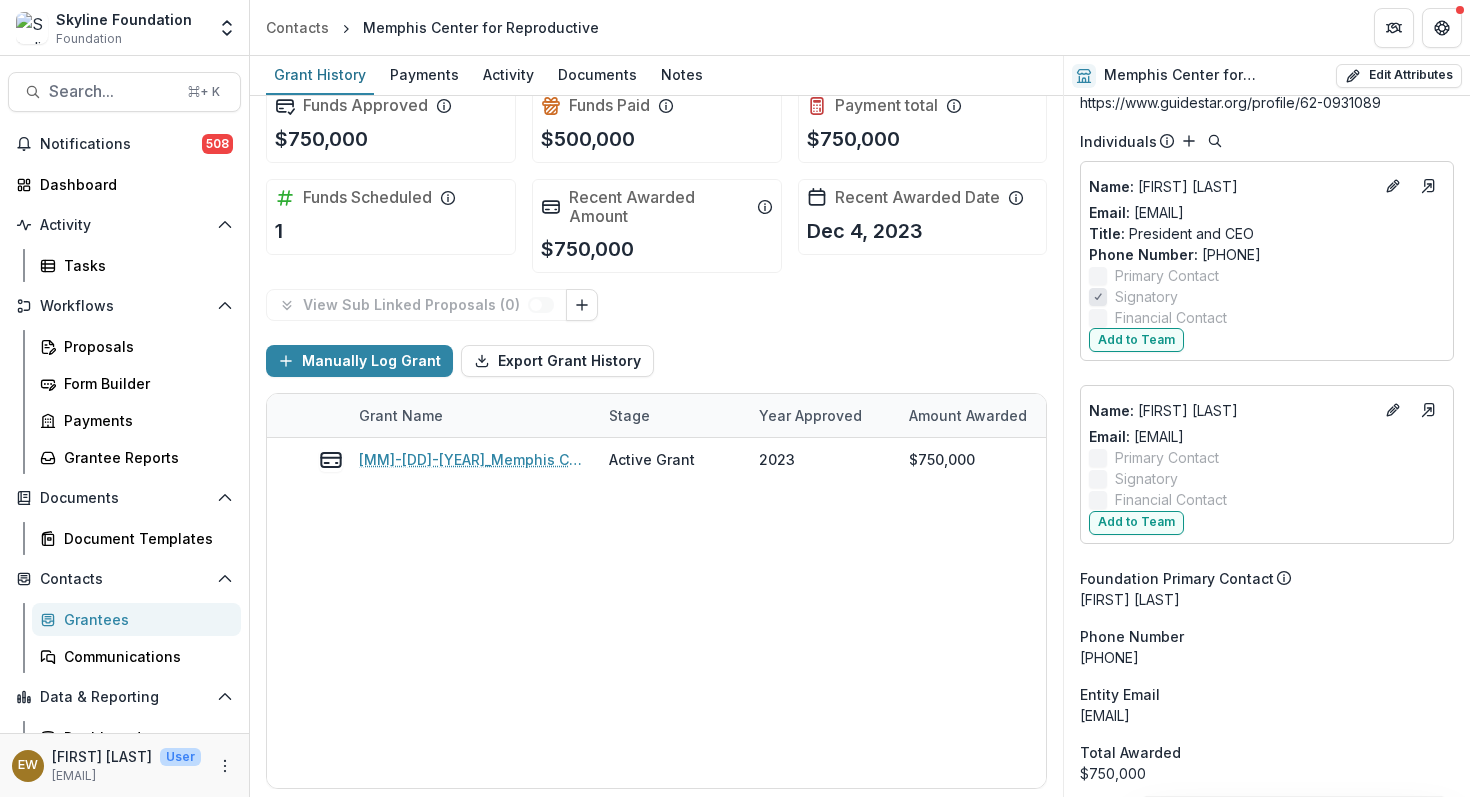 copy on "[EMAIL]" 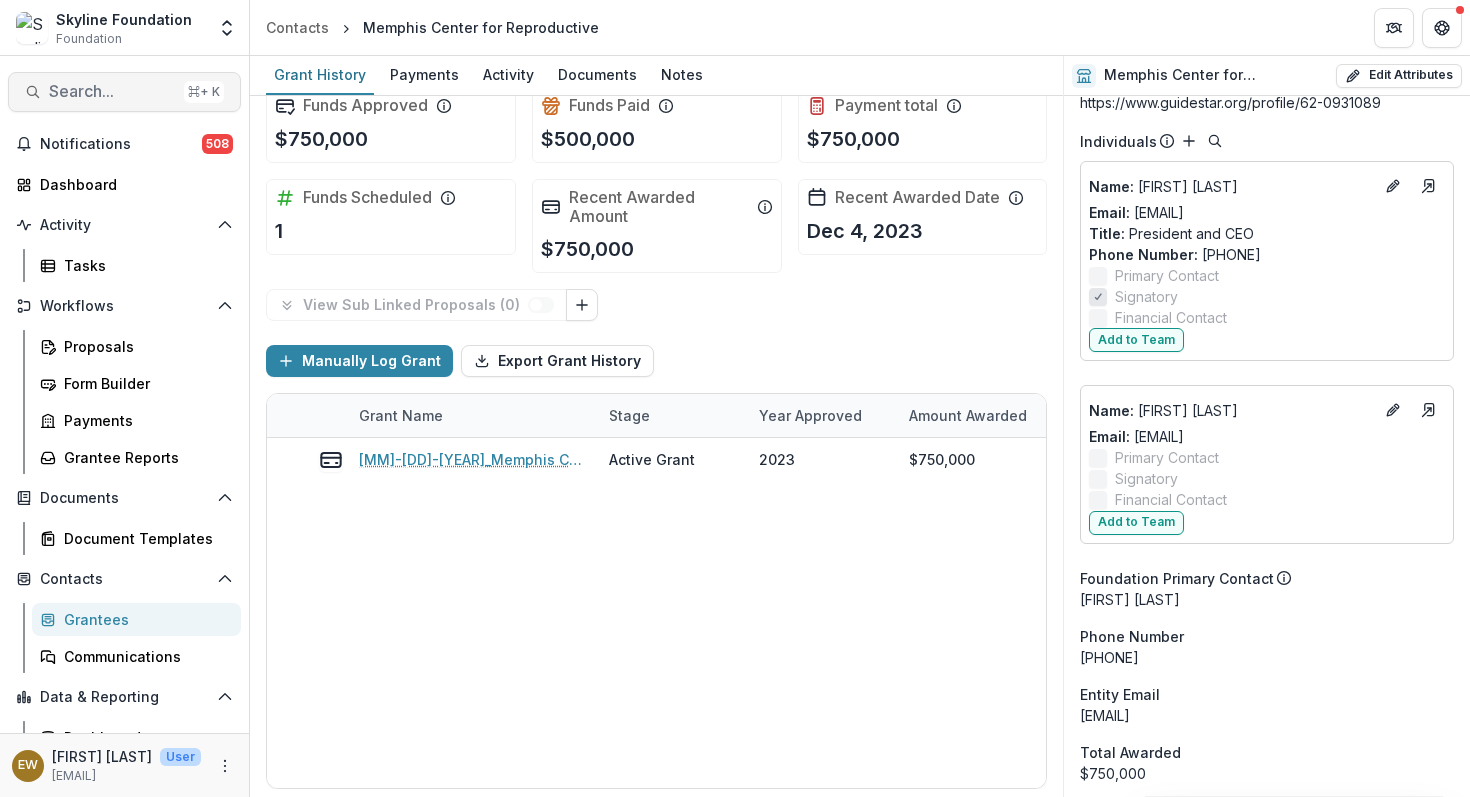 click on "Search..." at bounding box center (112, 91) 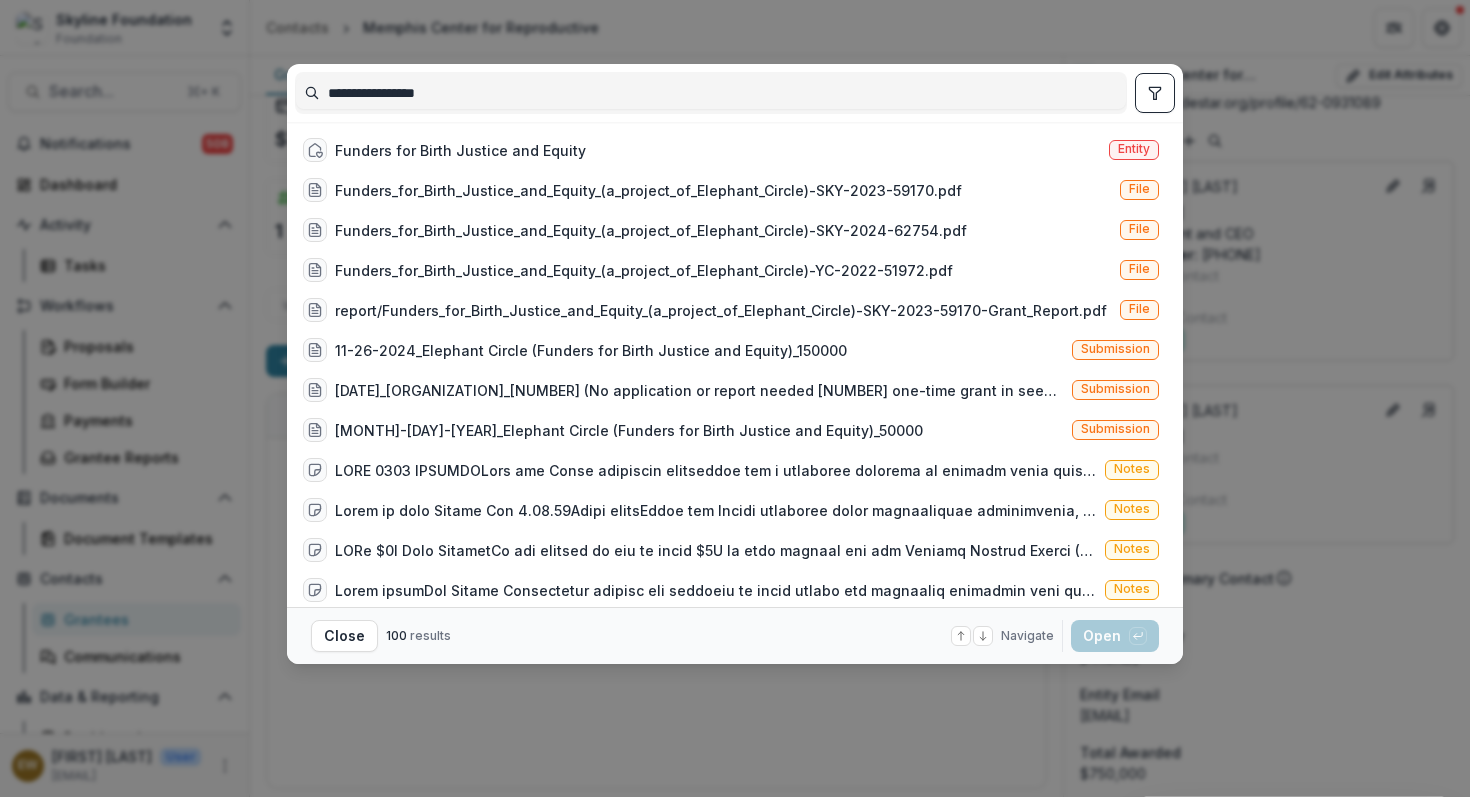 type on "**********" 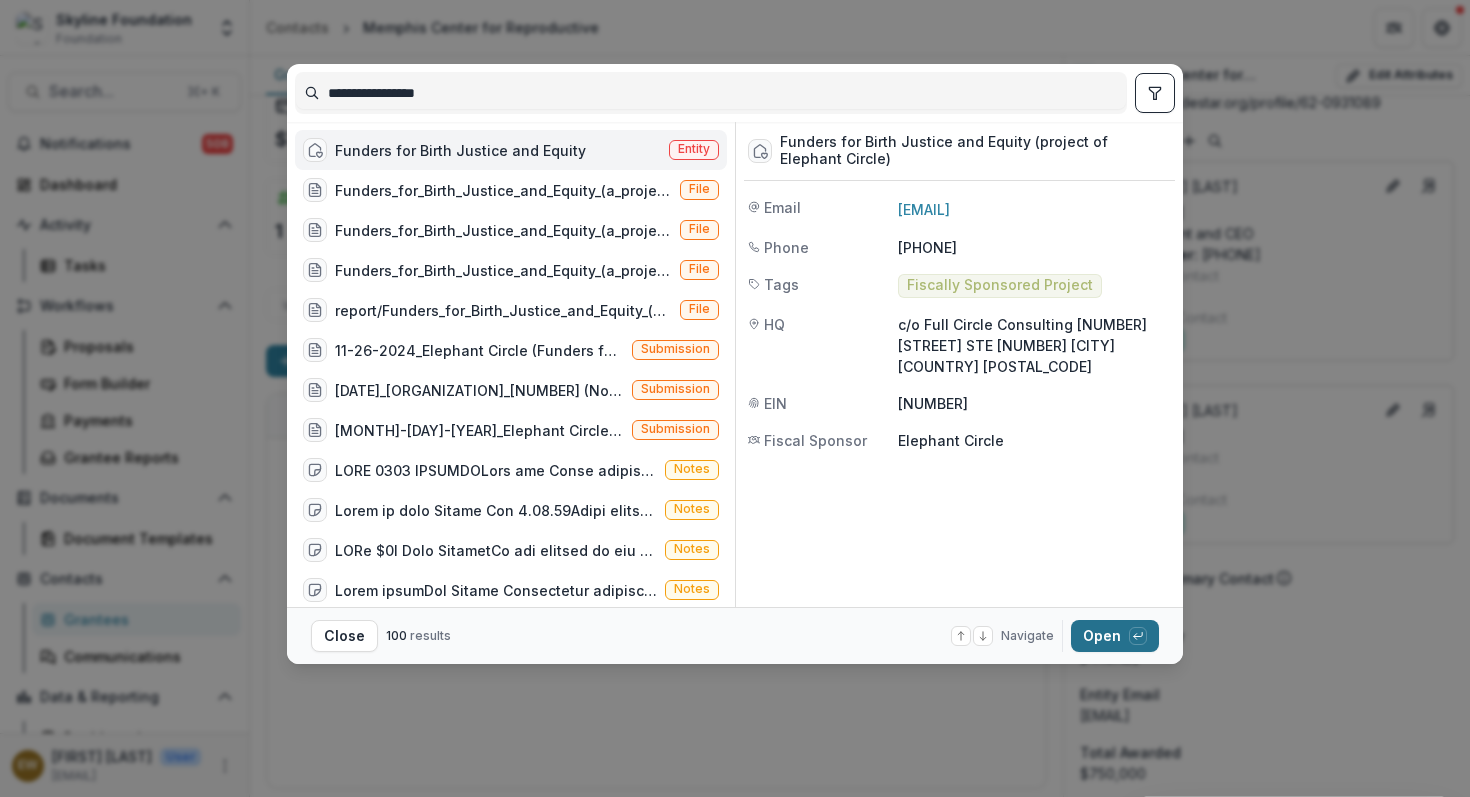 click on "Open with enter key" at bounding box center [1115, 636] 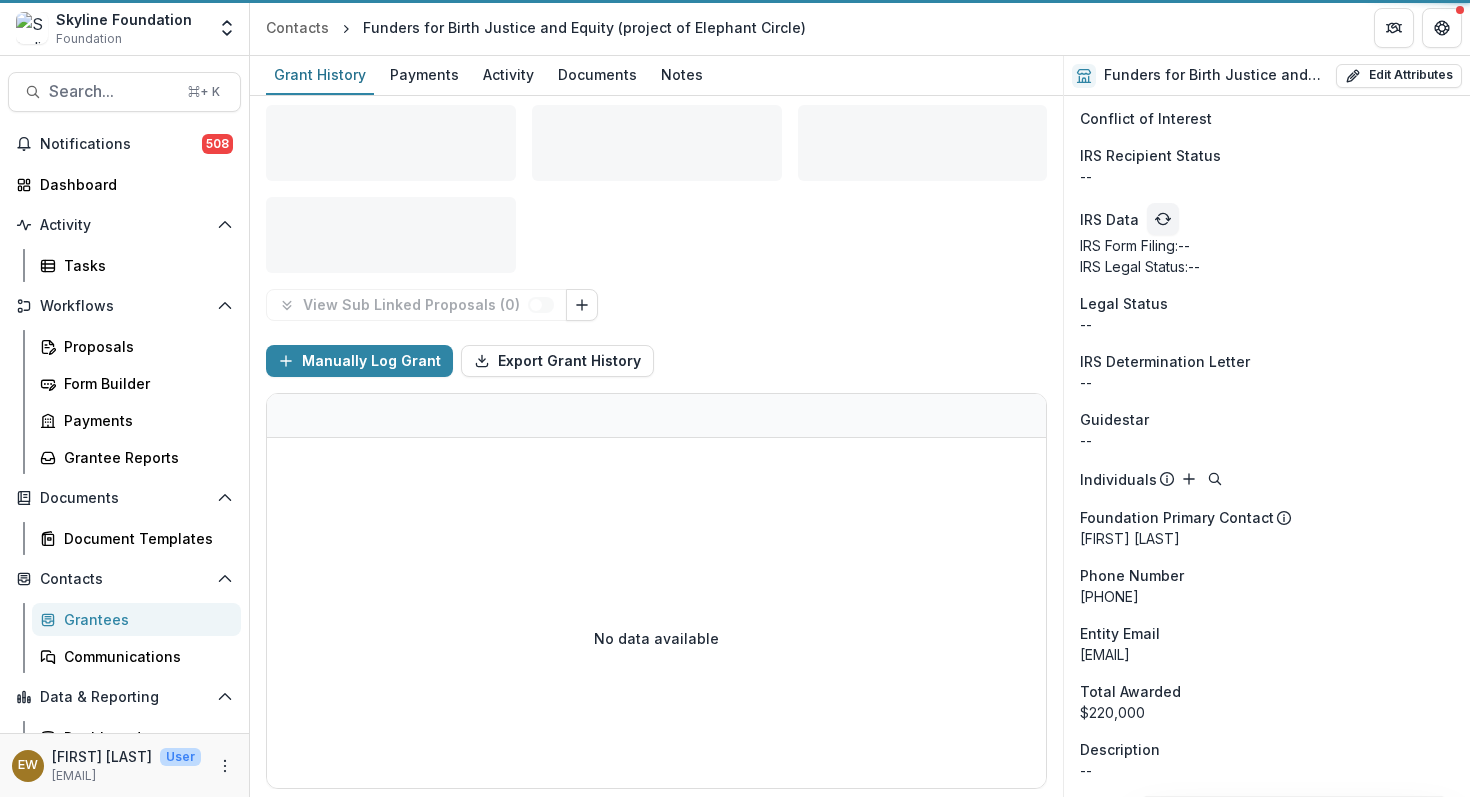 scroll, scrollTop: 7, scrollLeft: 0, axis: vertical 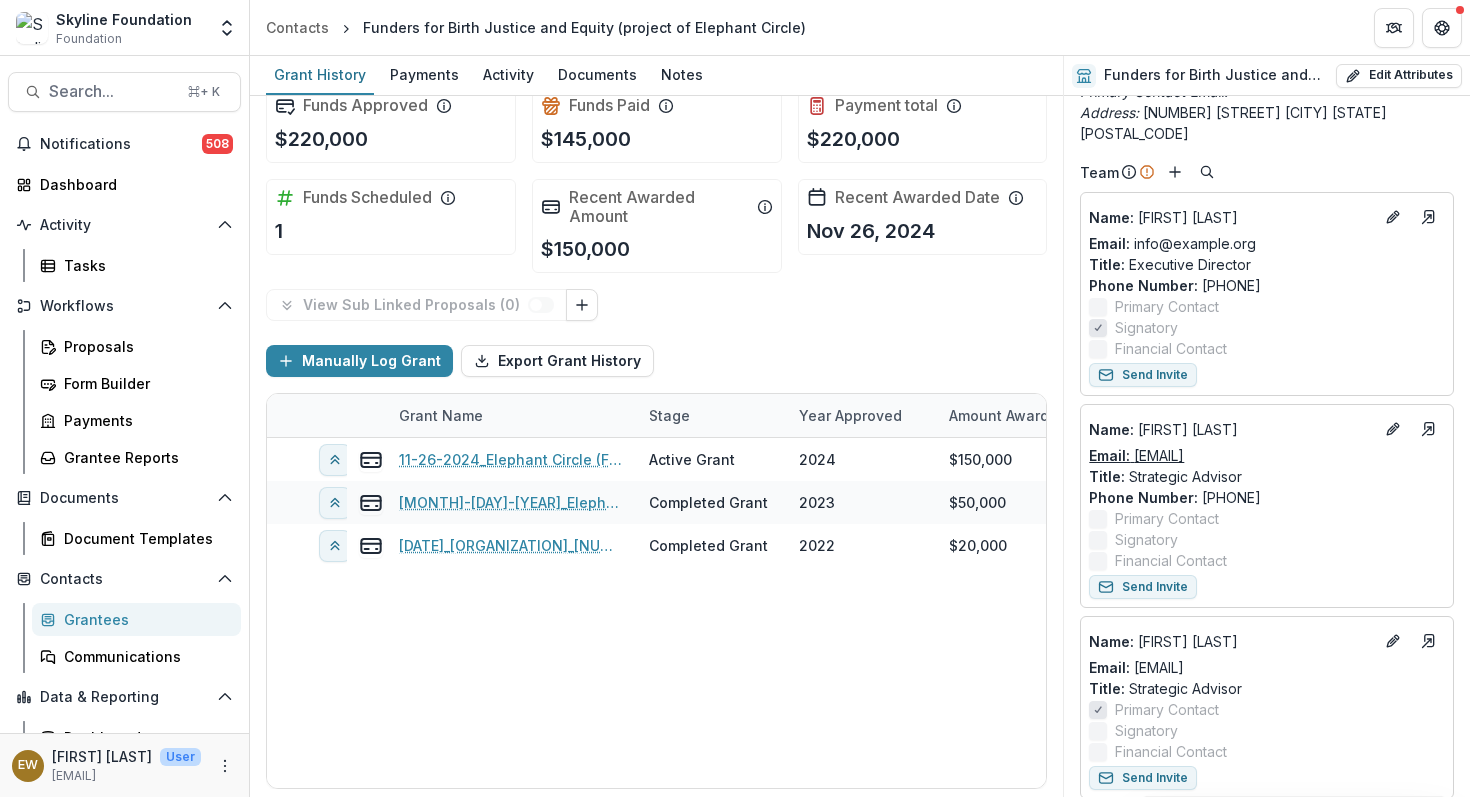 drag, startPoint x: 1366, startPoint y: 431, endPoint x: 1135, endPoint y: 436, distance: 231.05411 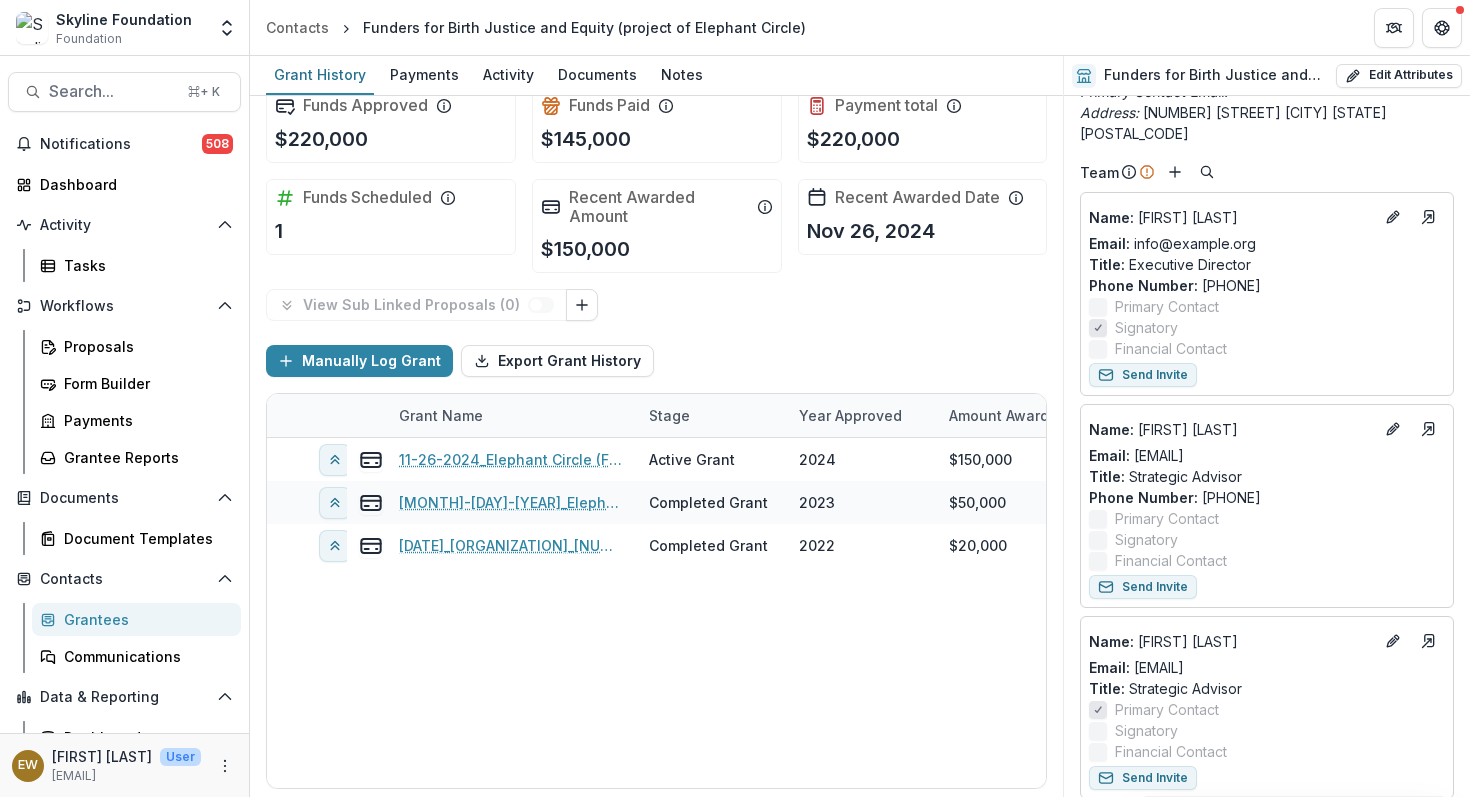 copy on "[EMAIL]" 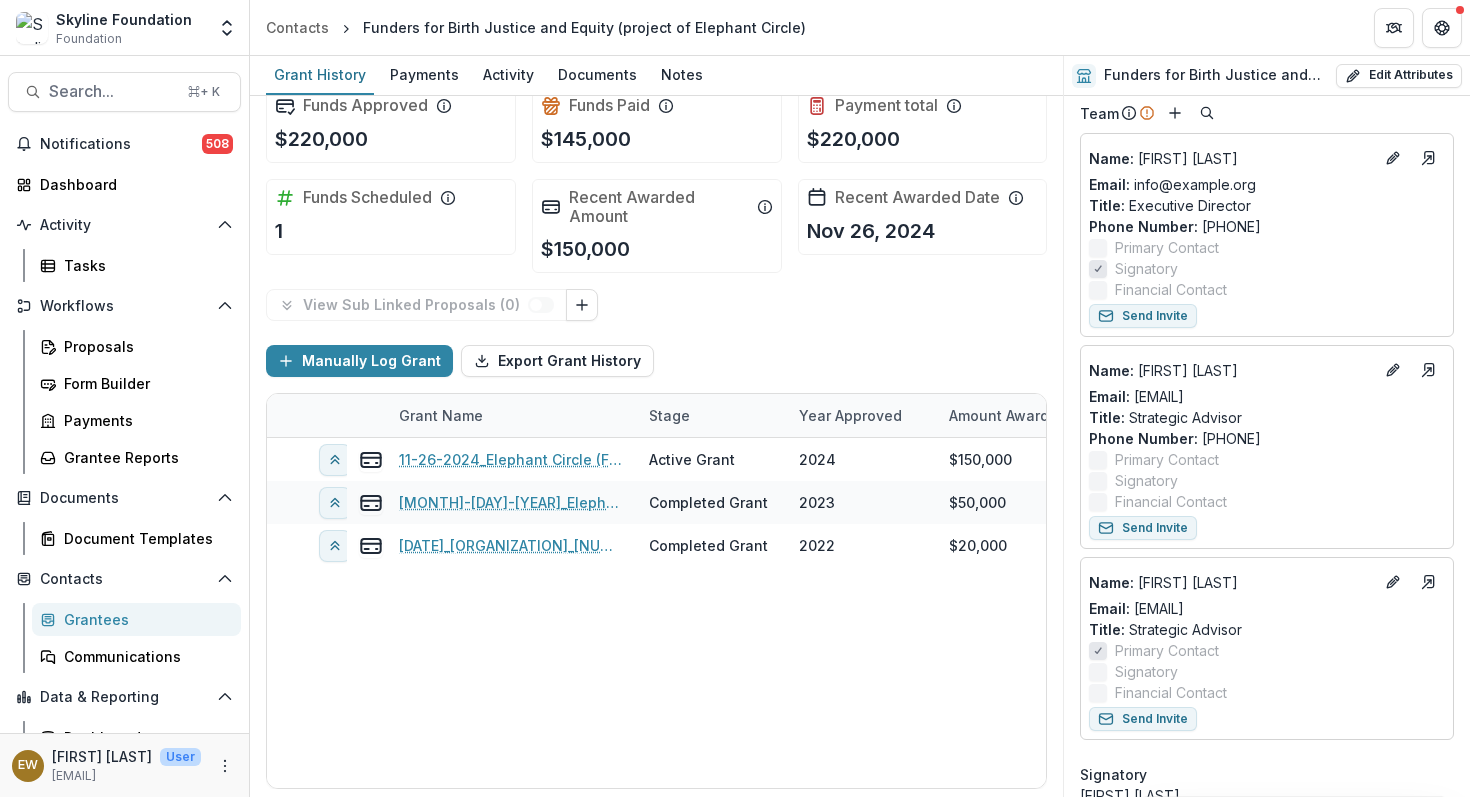 scroll, scrollTop: 800, scrollLeft: 0, axis: vertical 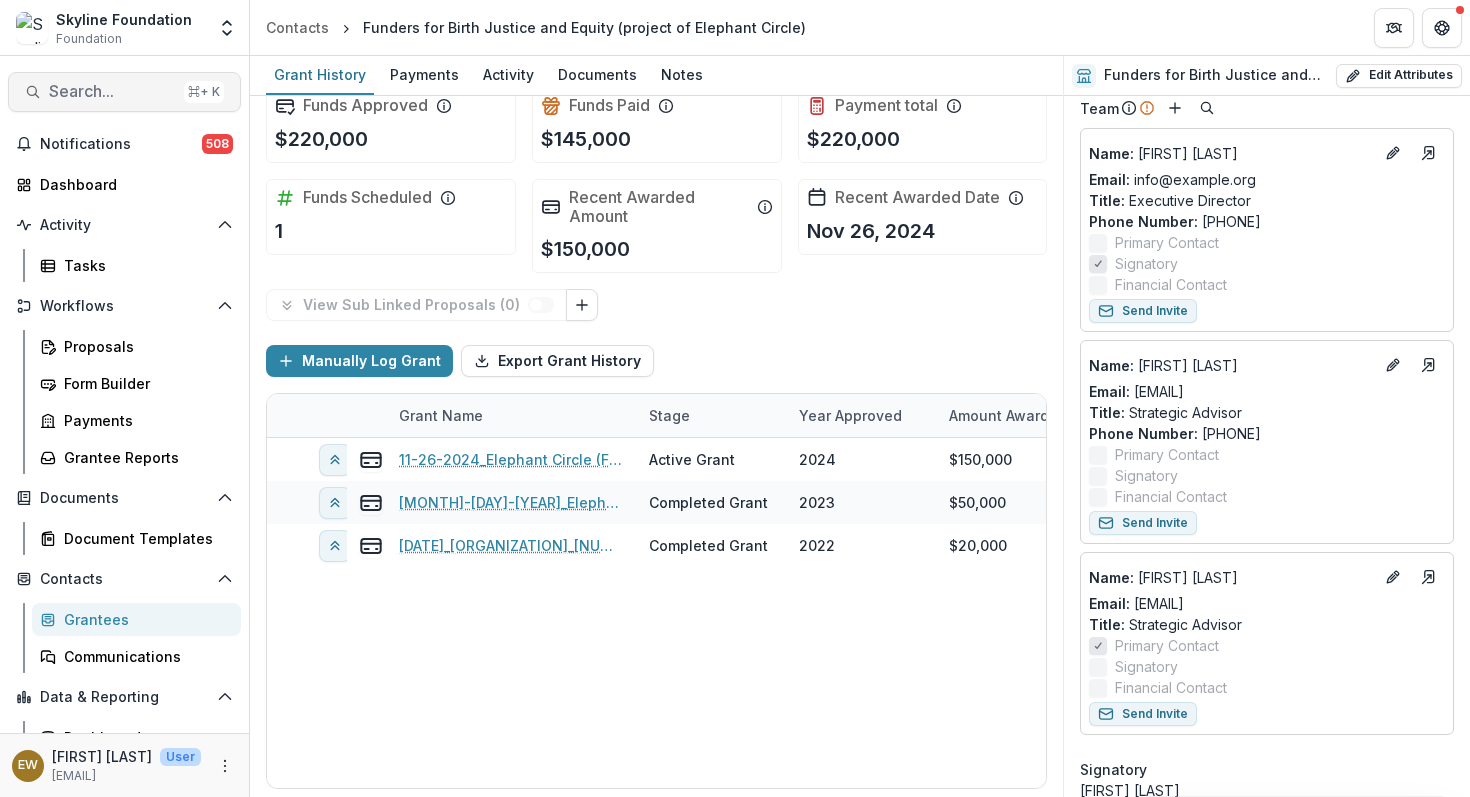click on "Search..." at bounding box center [112, 91] 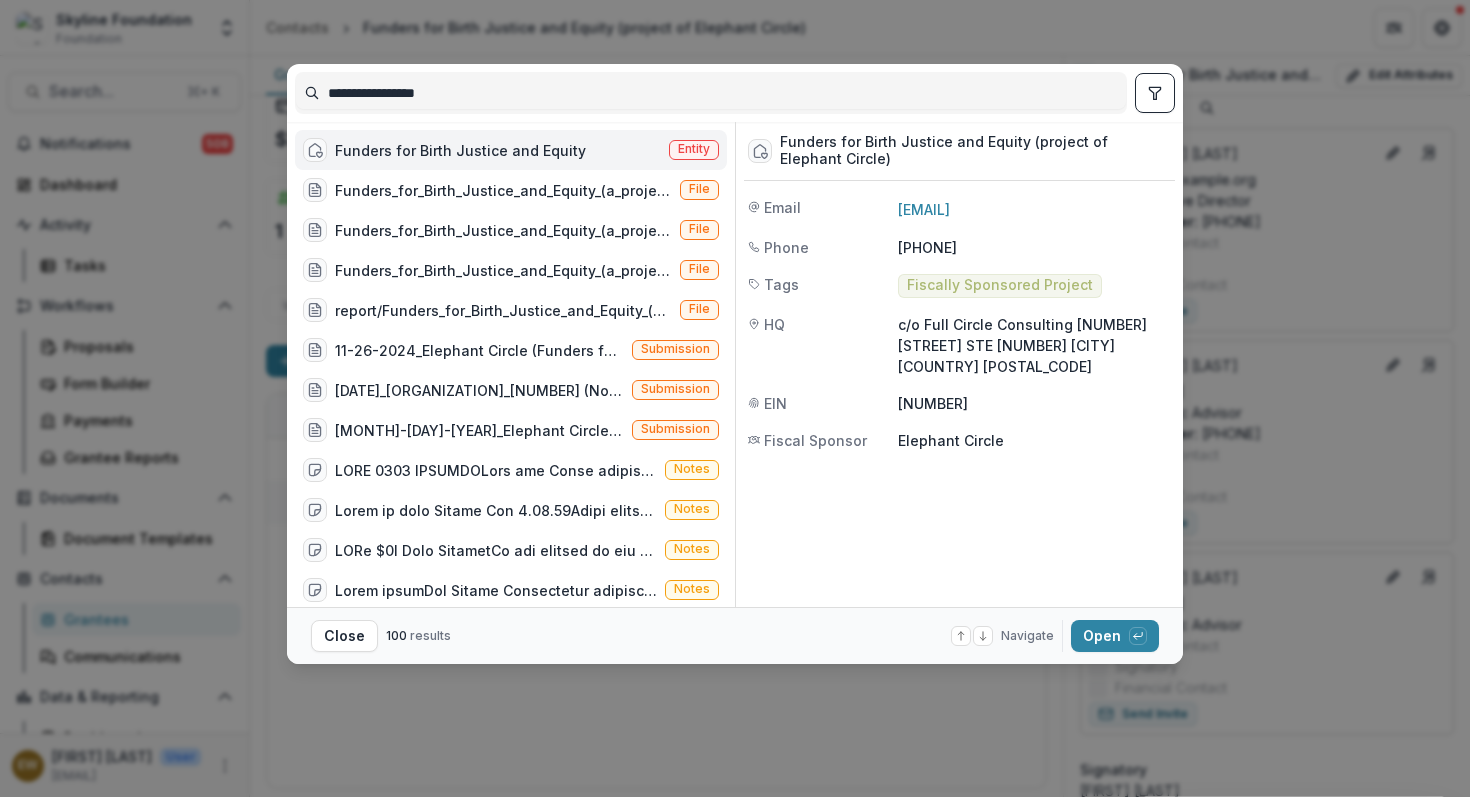 click on "**********" at bounding box center (711, 93) 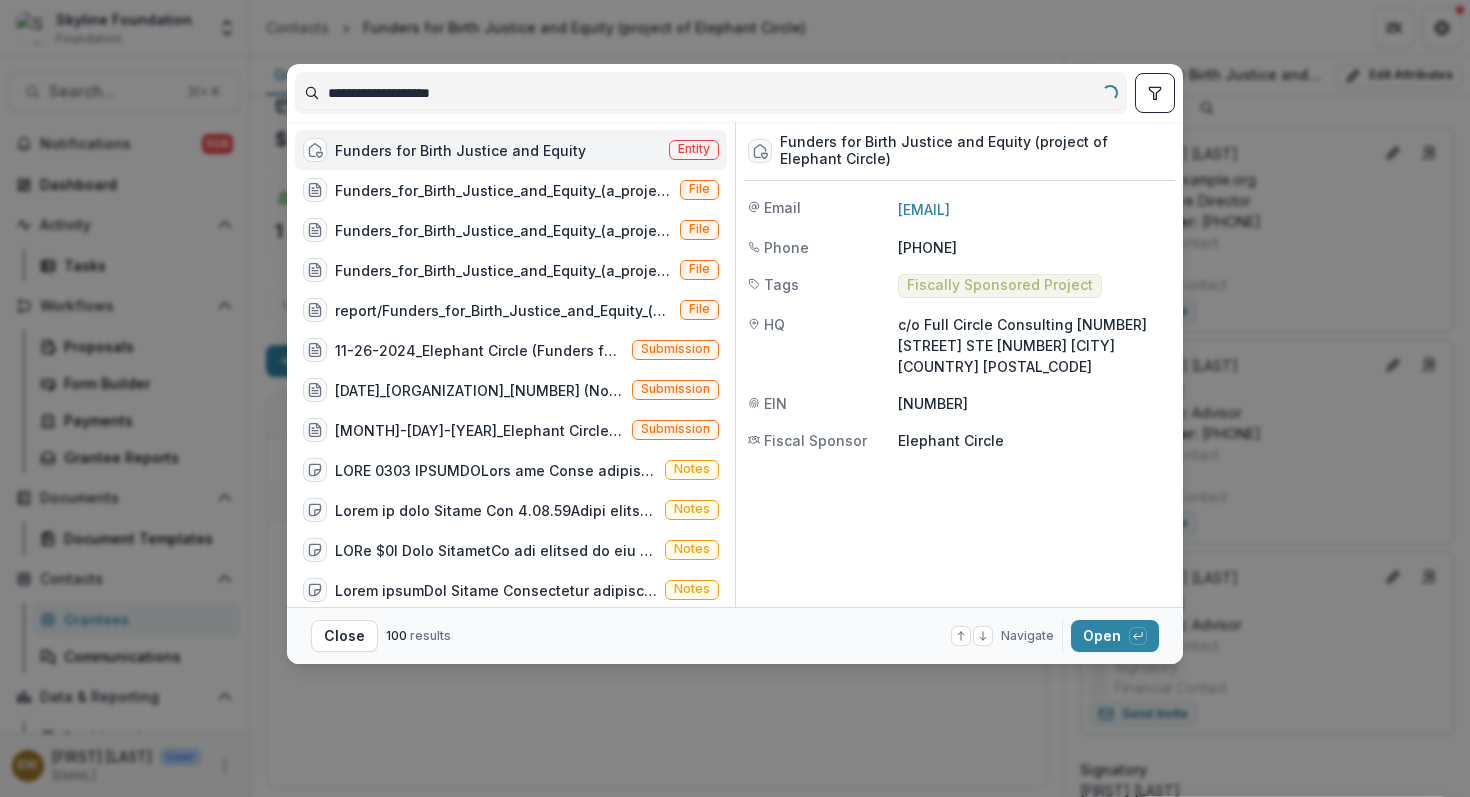 type on "**********" 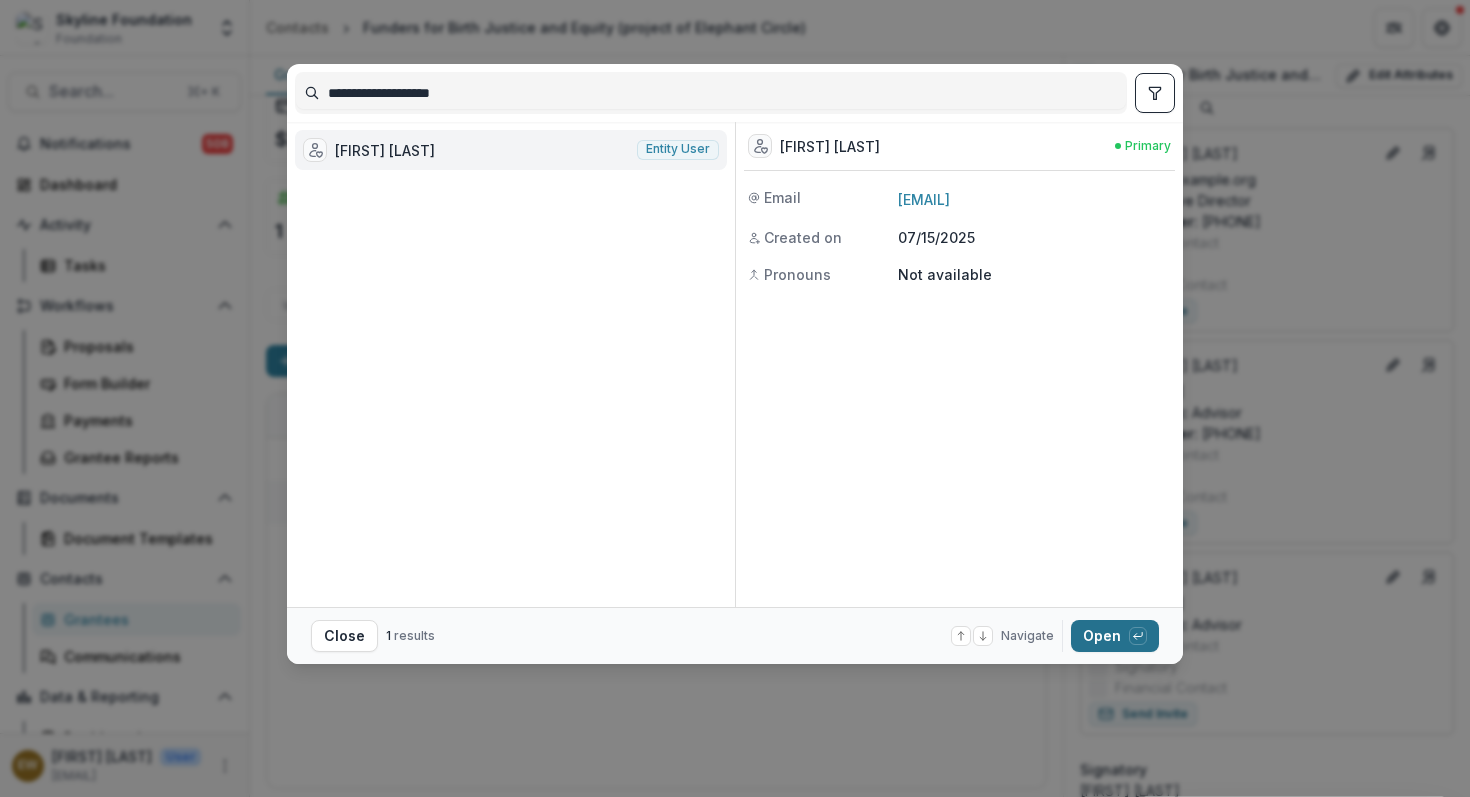 click on "Open with enter key" at bounding box center [1115, 636] 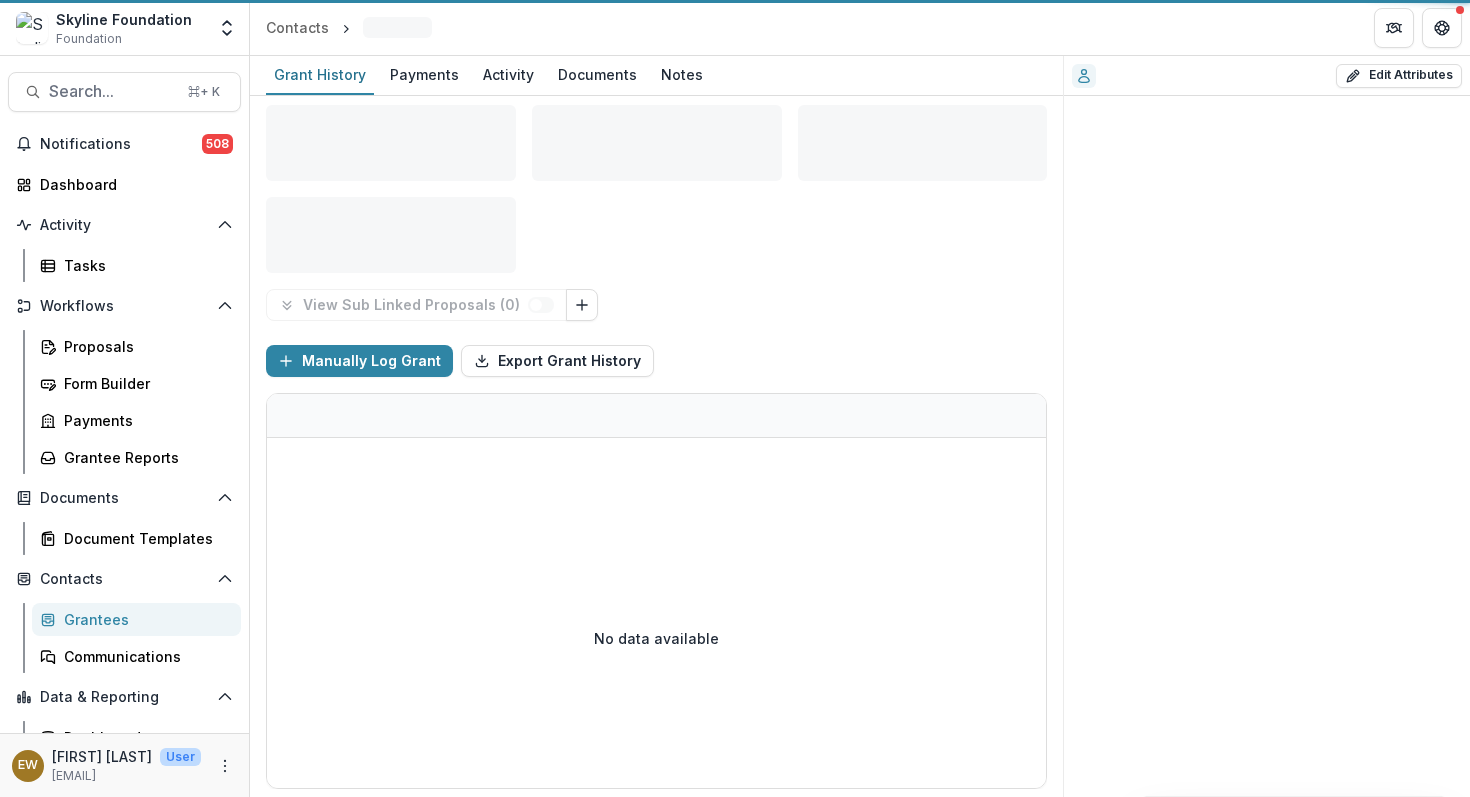 scroll, scrollTop: 7, scrollLeft: 0, axis: vertical 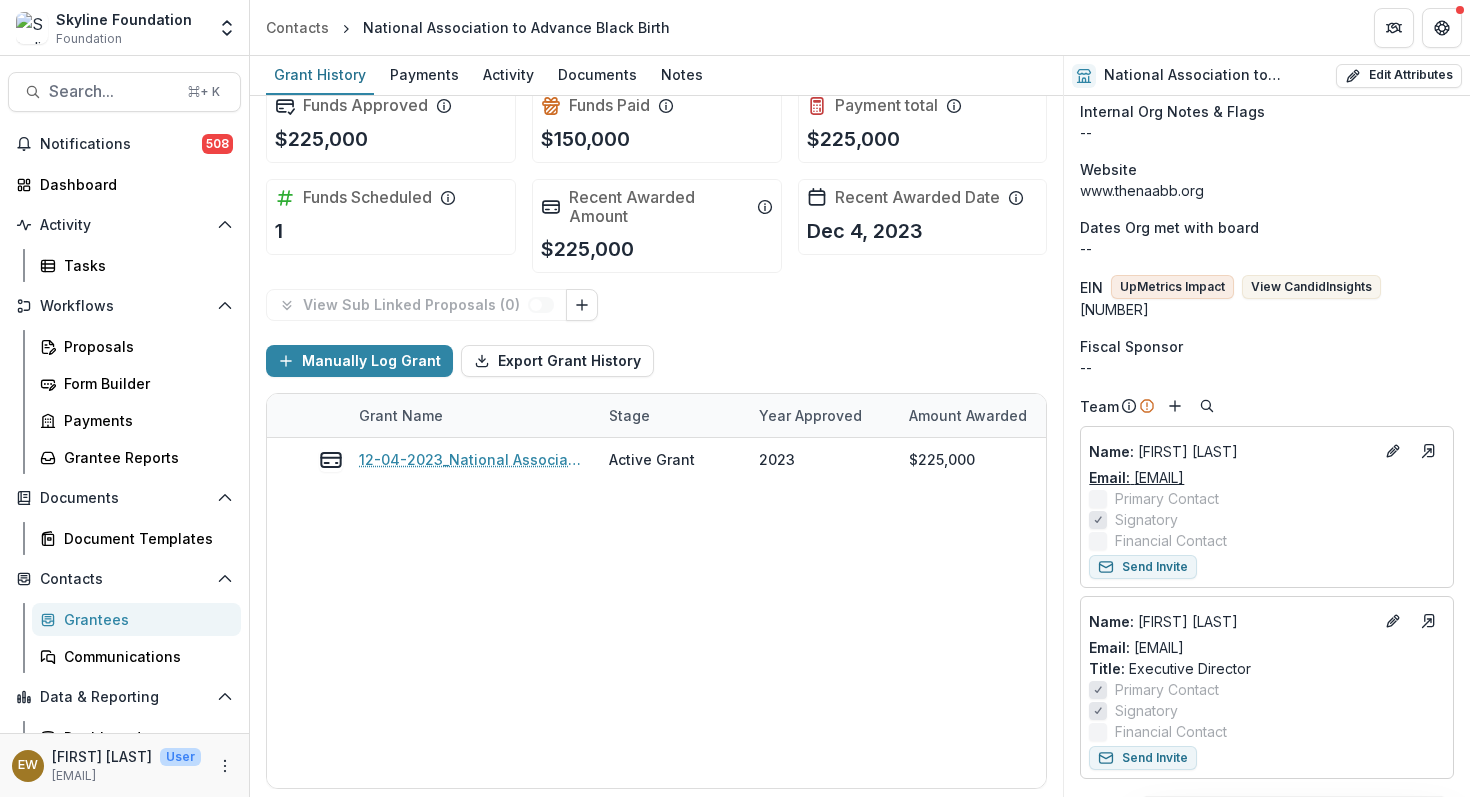 drag, startPoint x: 1317, startPoint y: 471, endPoint x: 1136, endPoint y: 476, distance: 181.06905 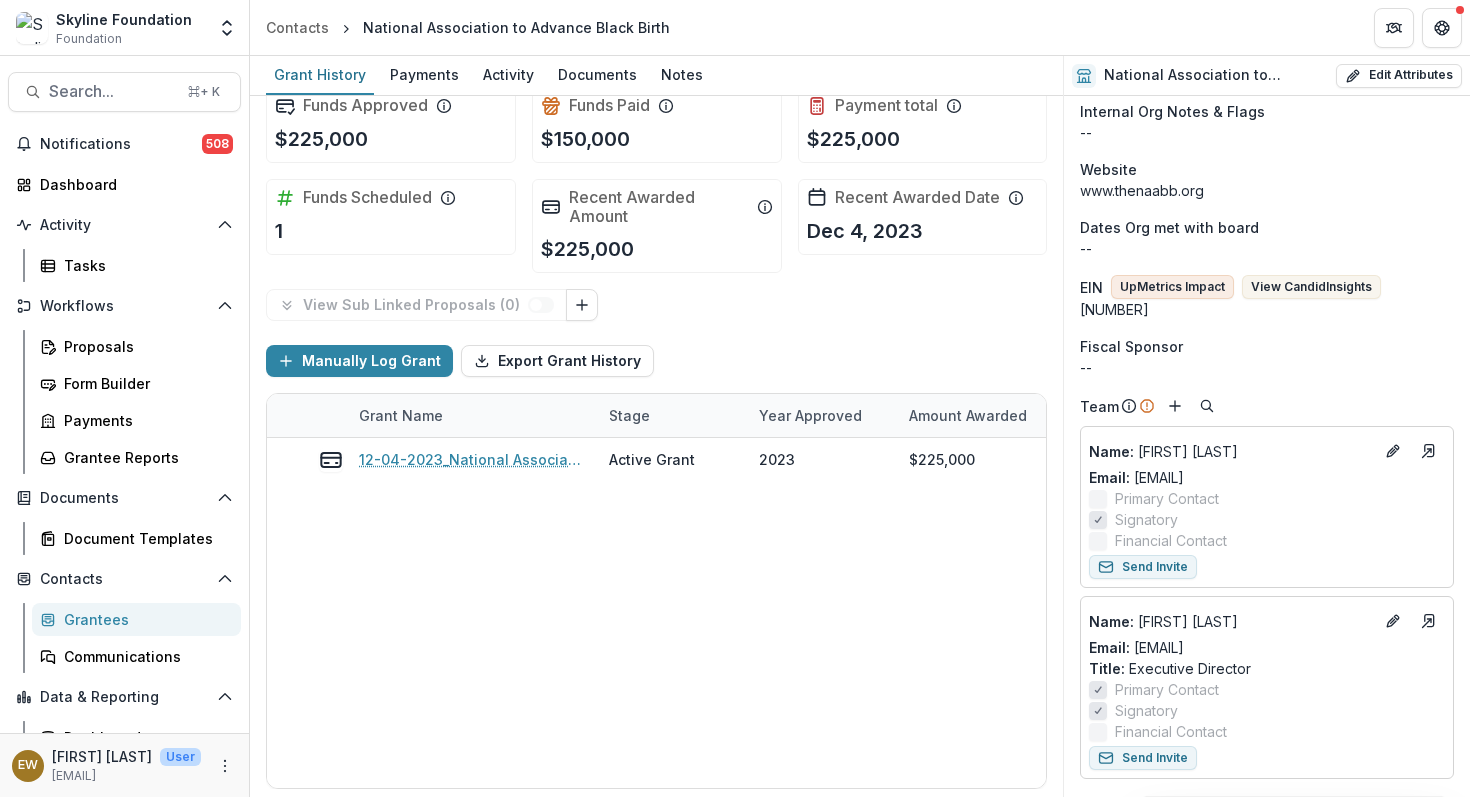 copy on "[EMAIL]" 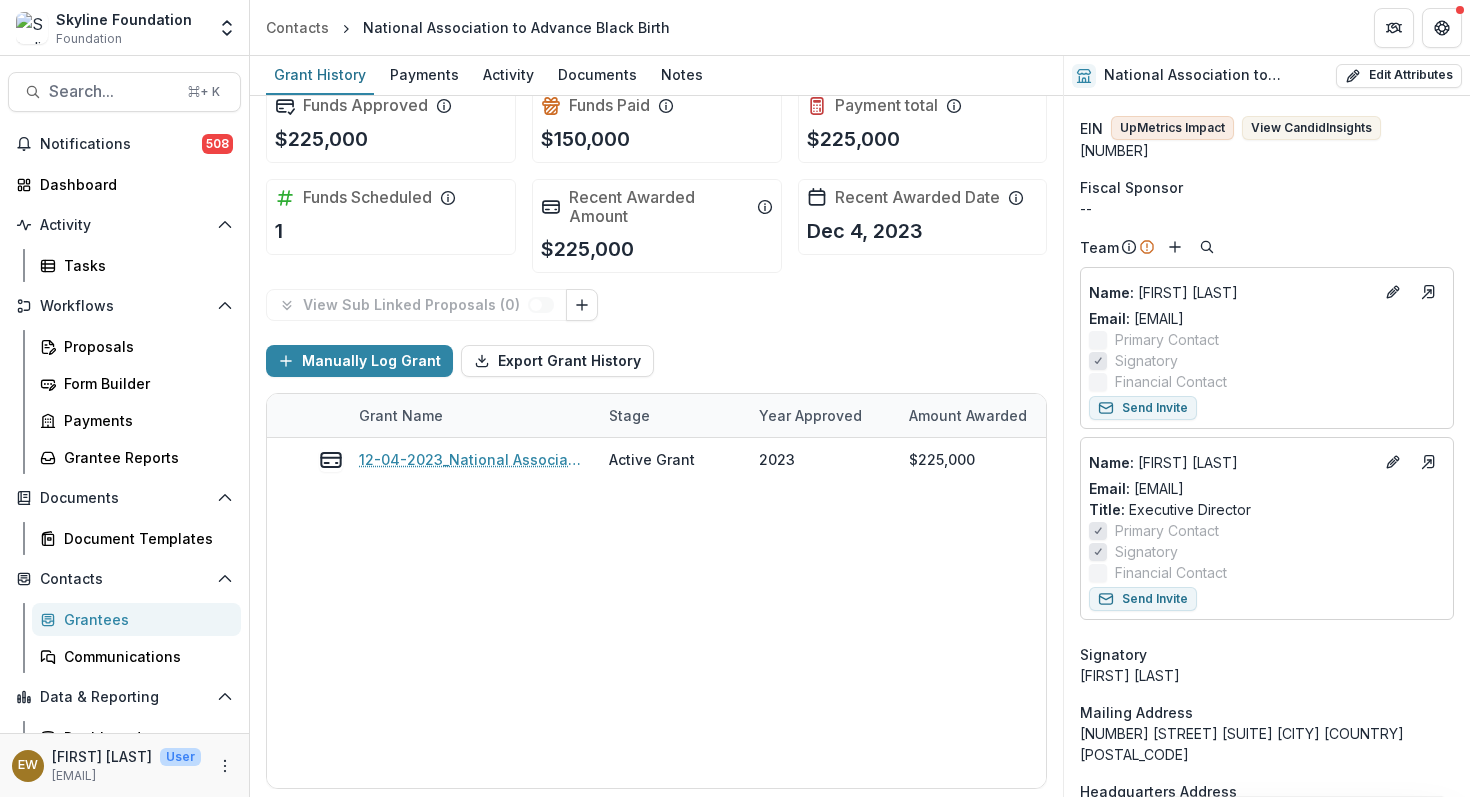 scroll, scrollTop: 431, scrollLeft: 0, axis: vertical 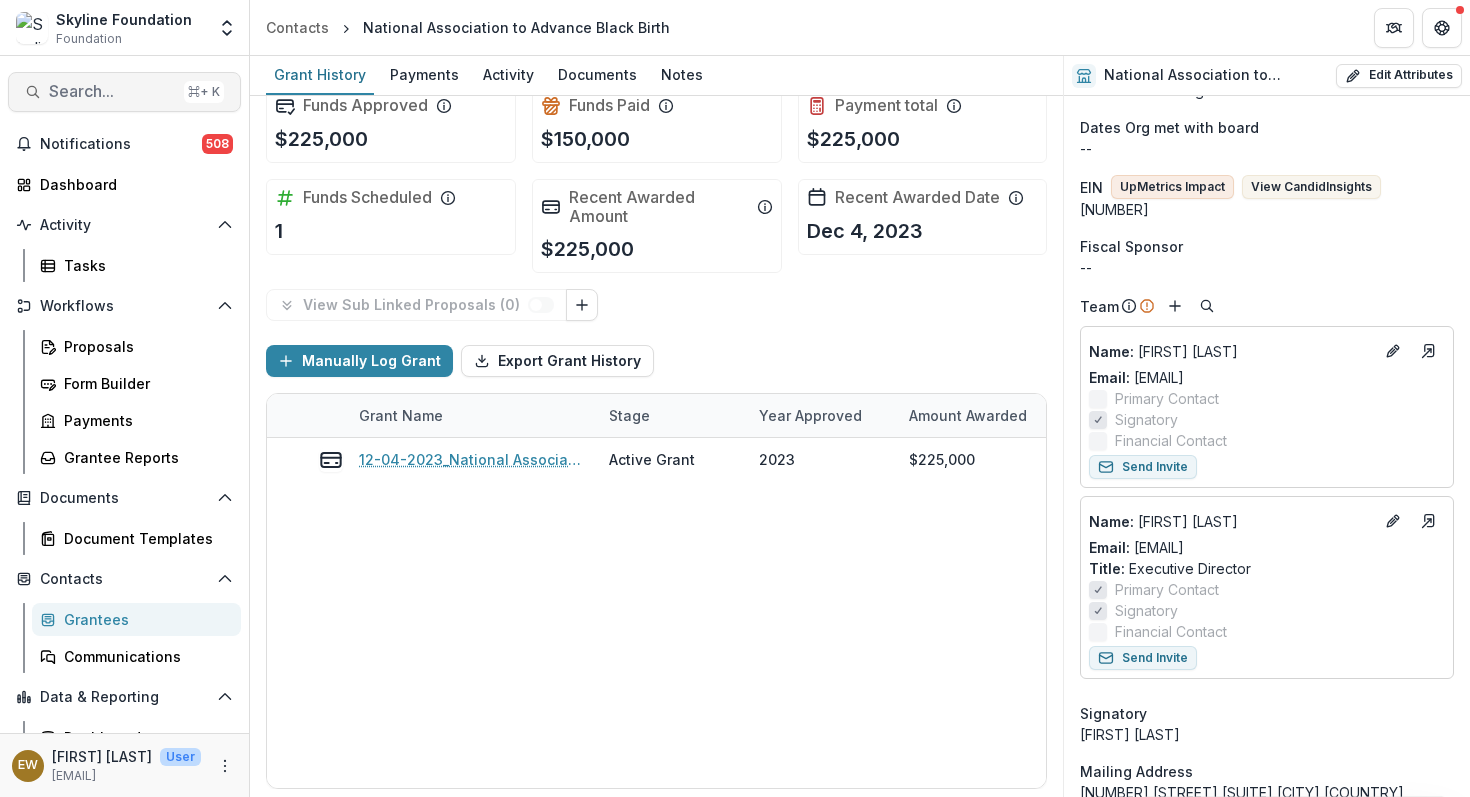 click on "Search..." at bounding box center (112, 91) 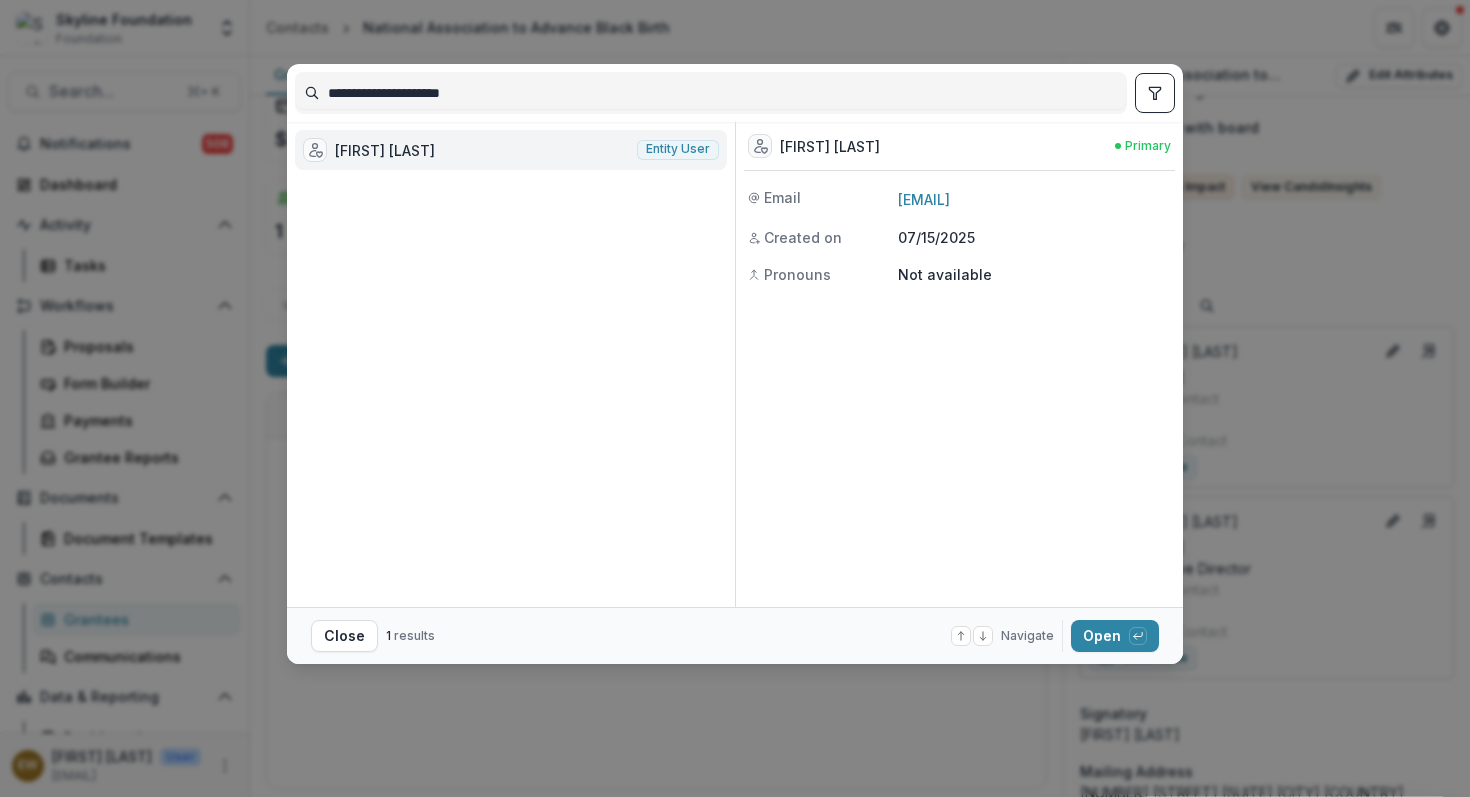 click on "**********" at bounding box center [711, 93] 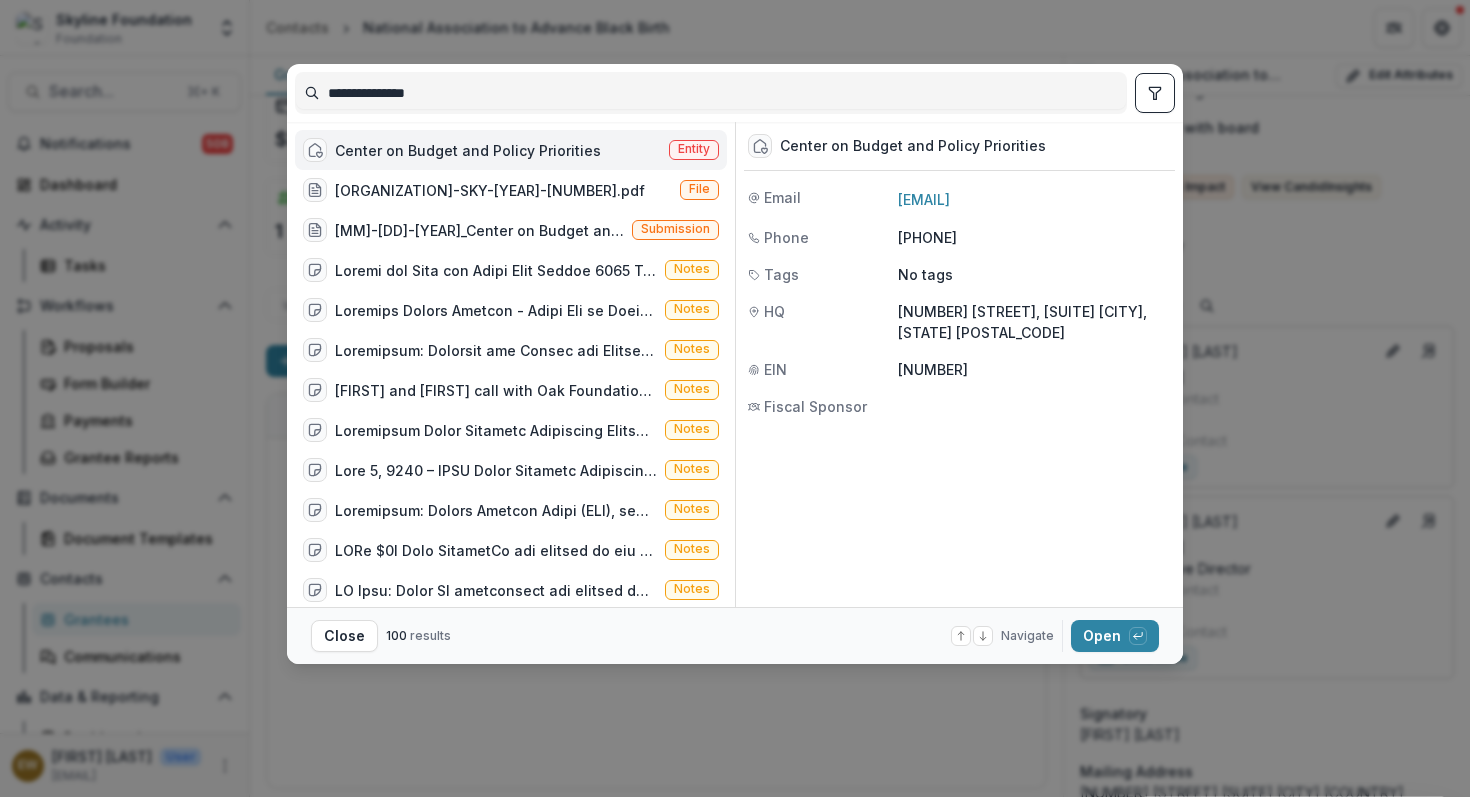 type on "**********" 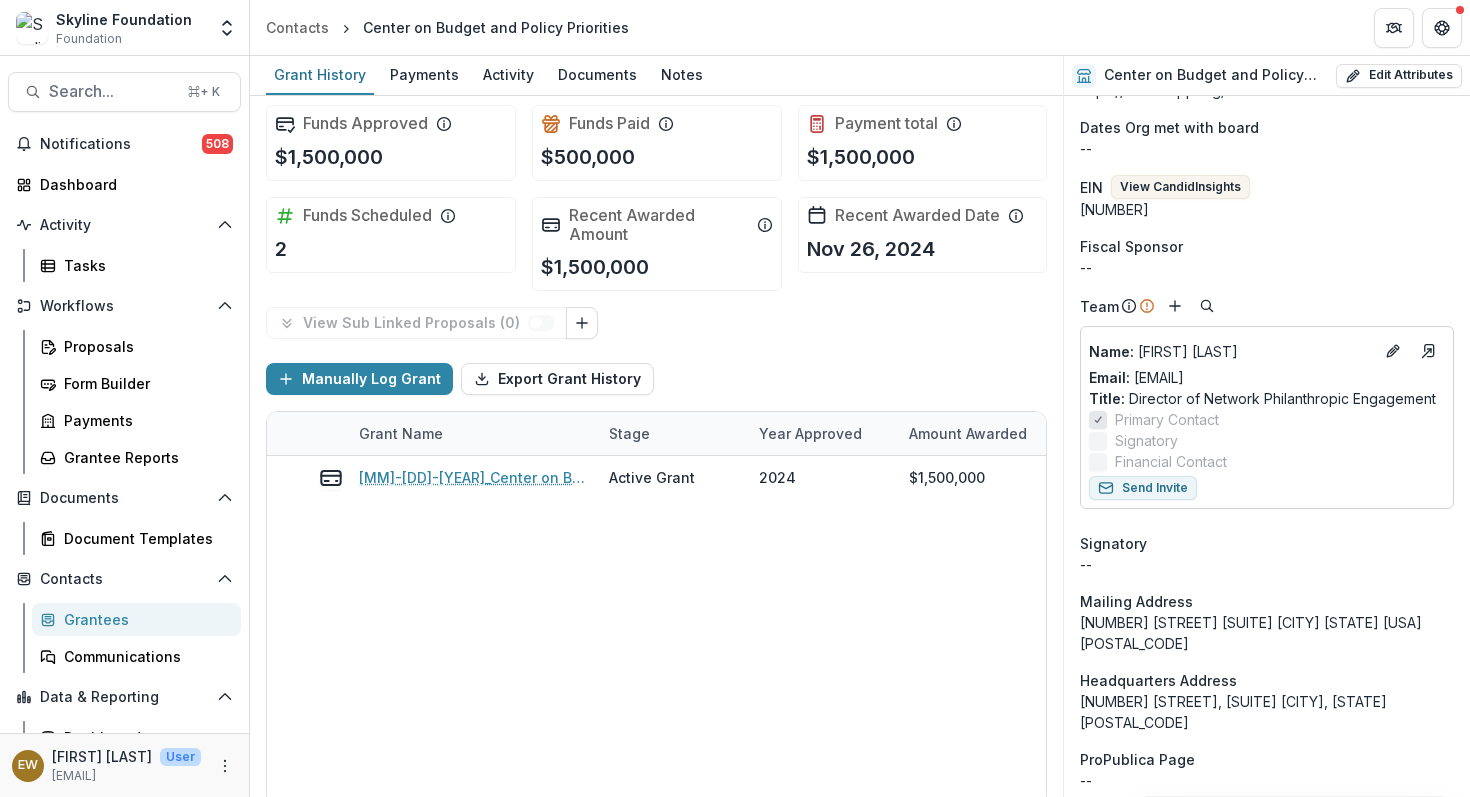 scroll, scrollTop: 25, scrollLeft: 0, axis: vertical 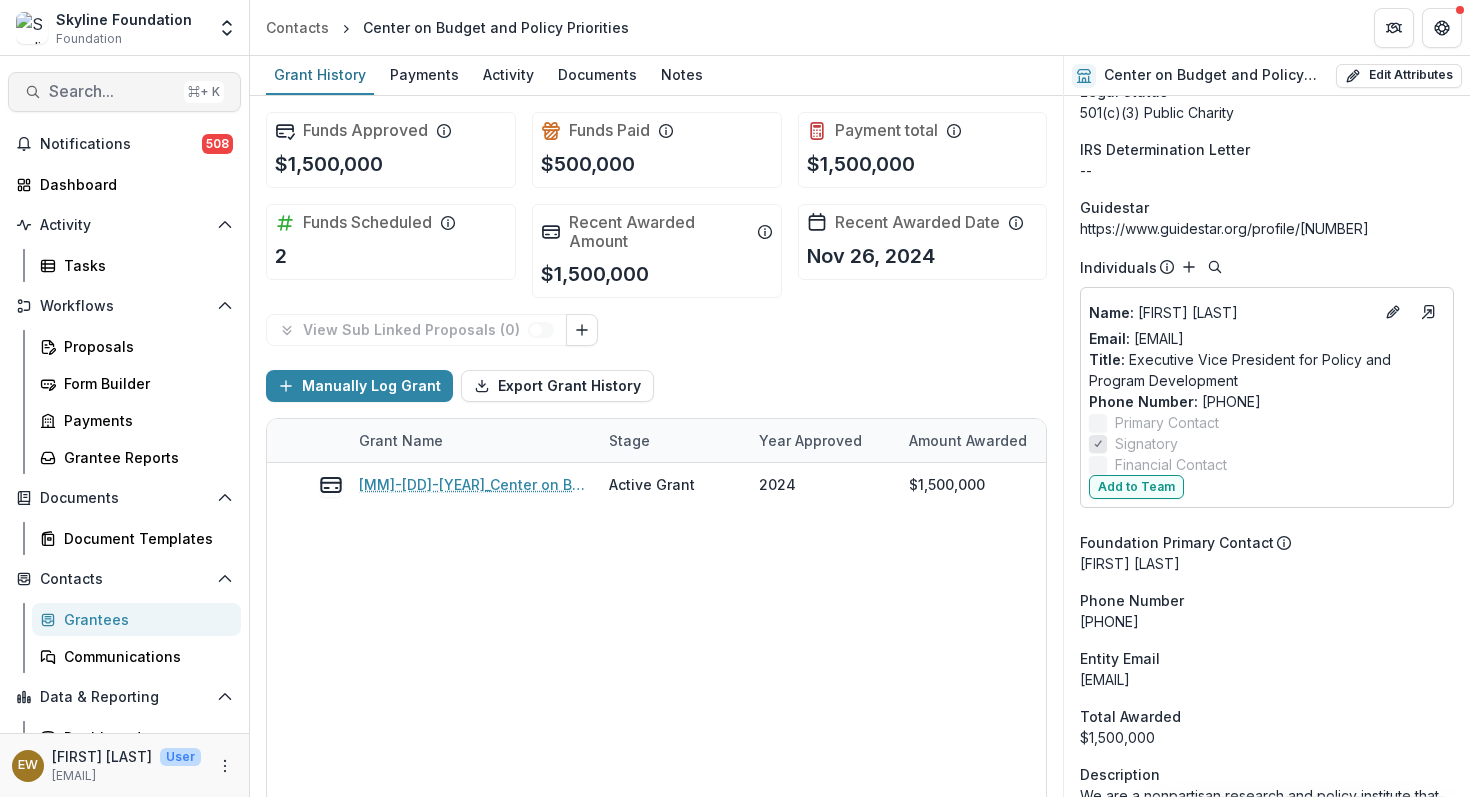 click on "Search... ⌘  + K" at bounding box center [124, 92] 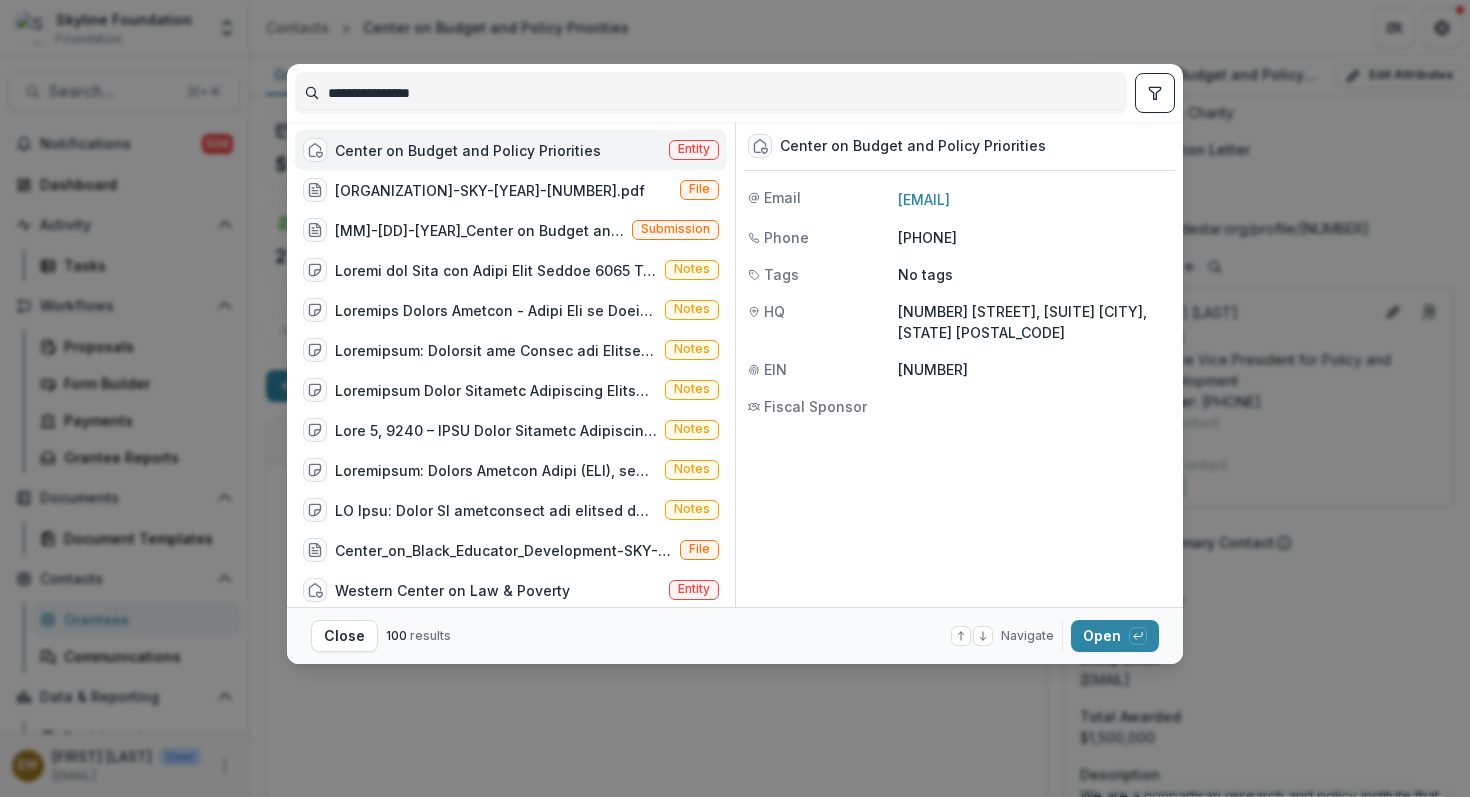 click on "**********" at bounding box center (711, 93) 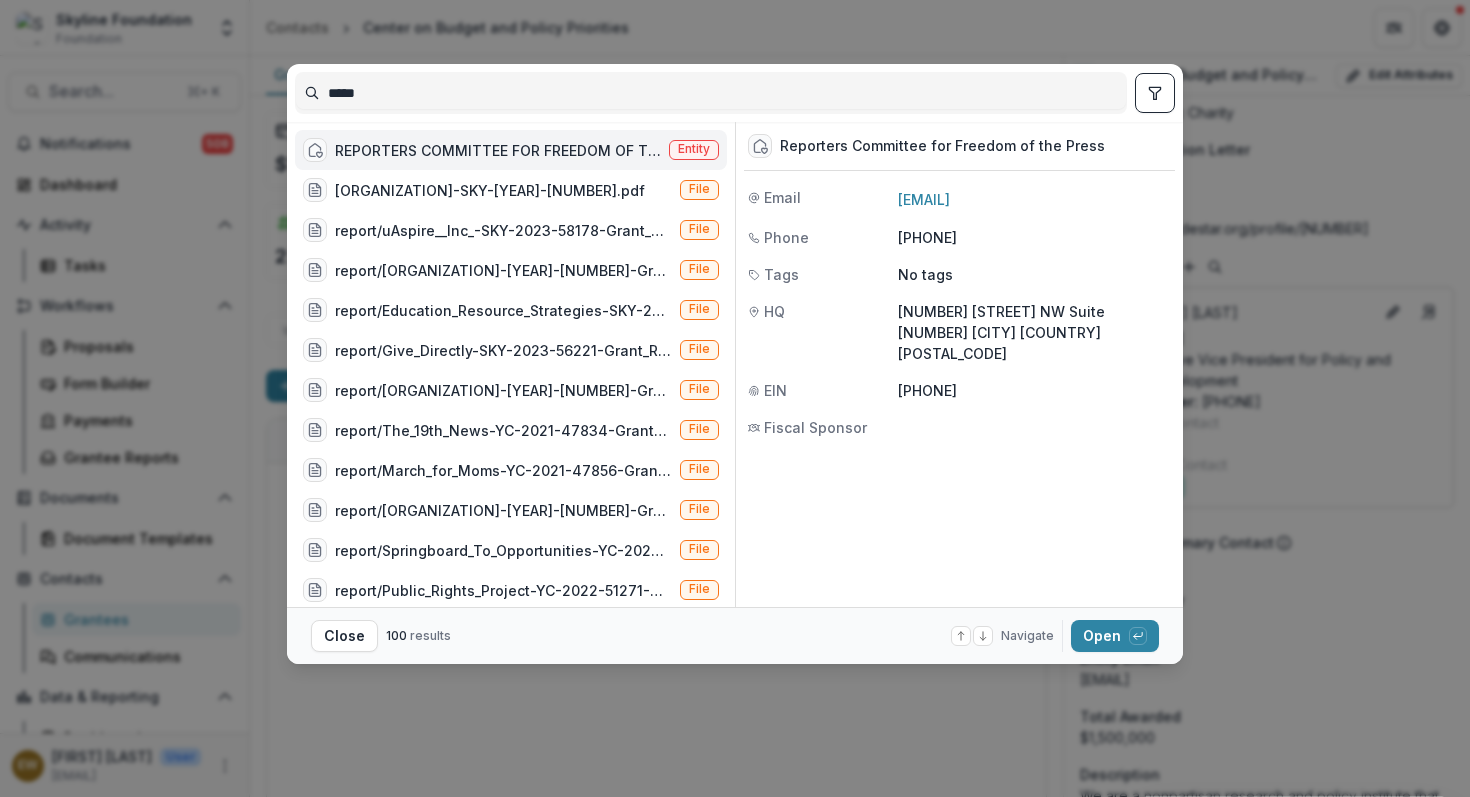 type on "*****" 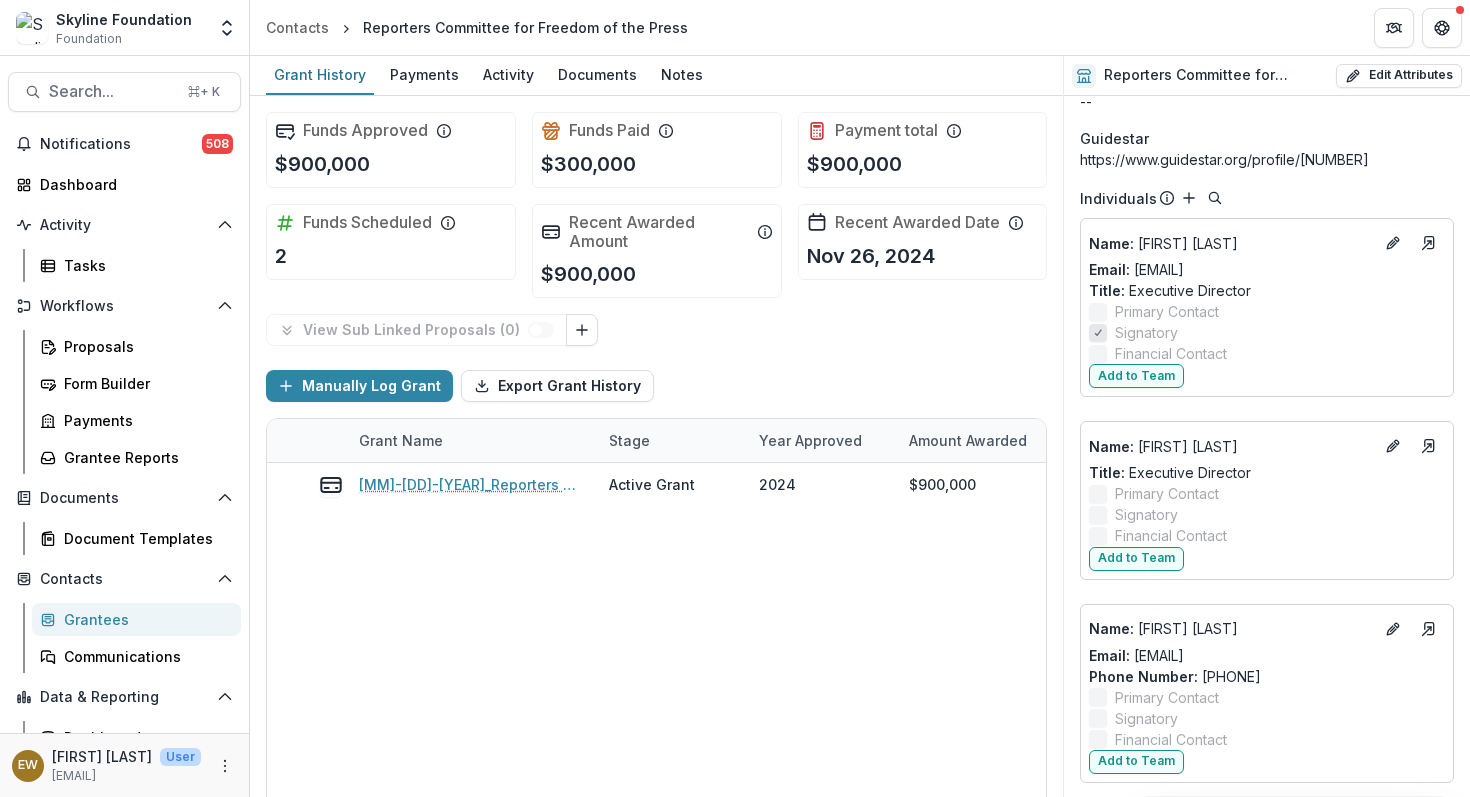 scroll, scrollTop: 1893, scrollLeft: 0, axis: vertical 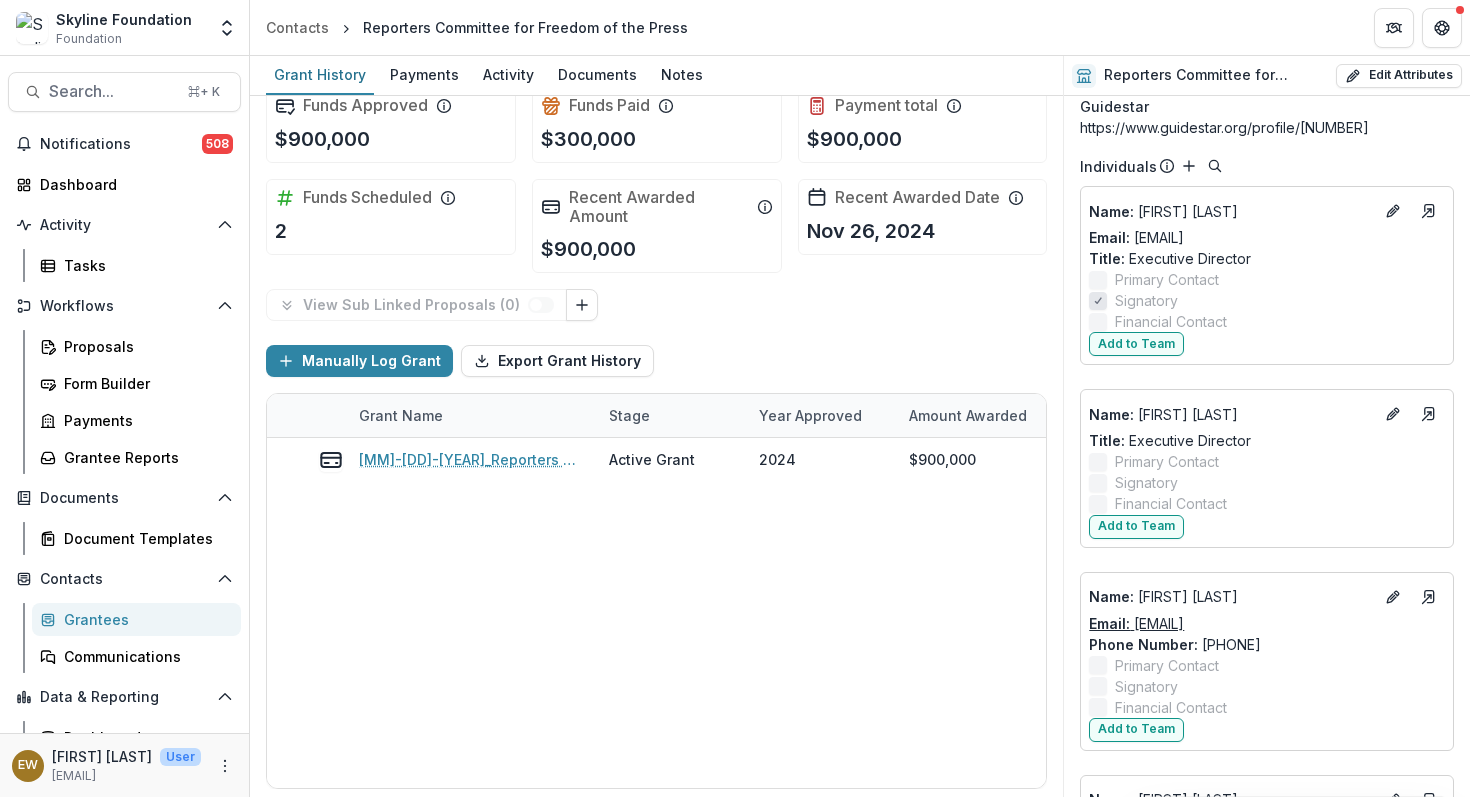 drag, startPoint x: 1282, startPoint y: 615, endPoint x: 1136, endPoint y: 628, distance: 146.57762 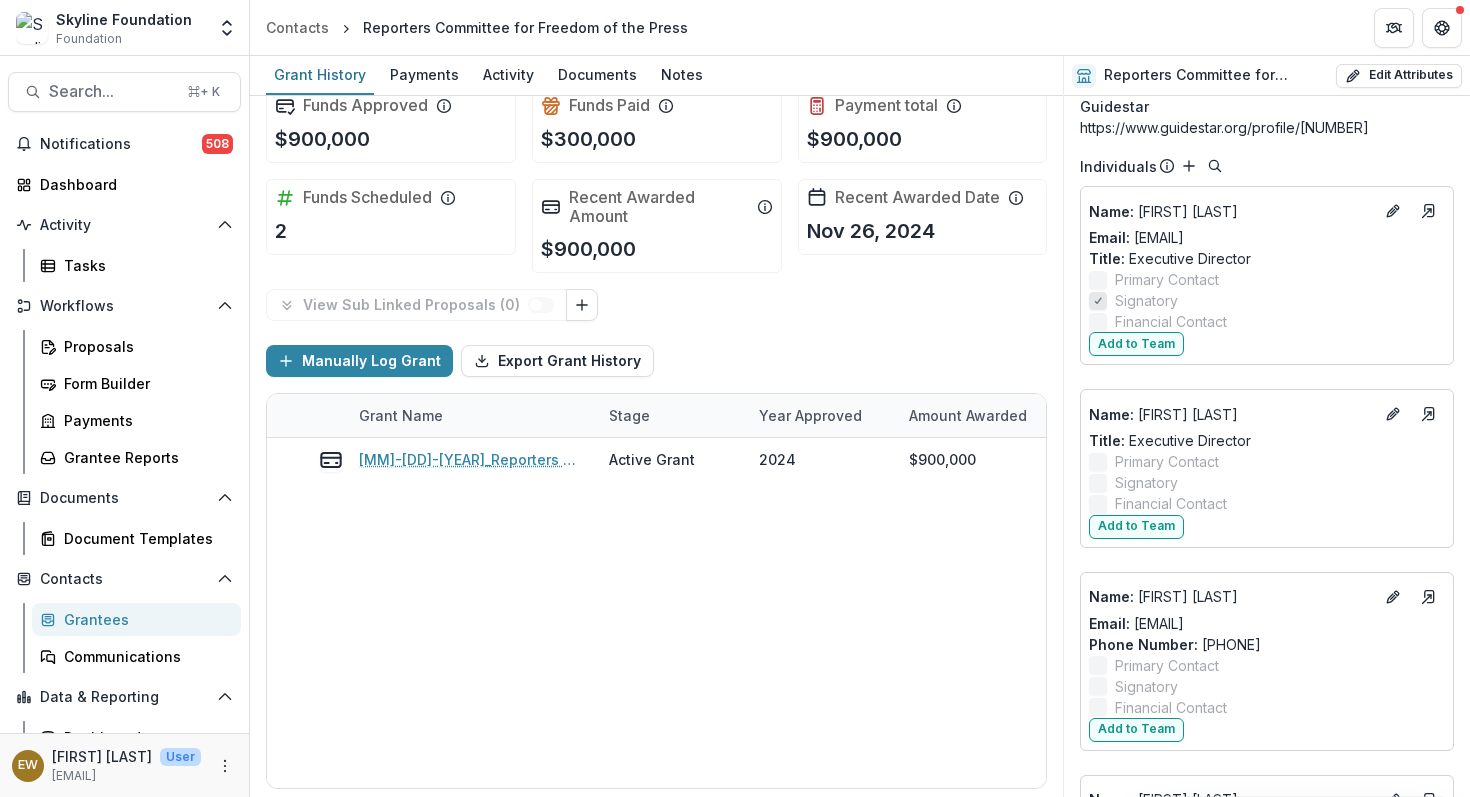 copy on "[EMAIL]" 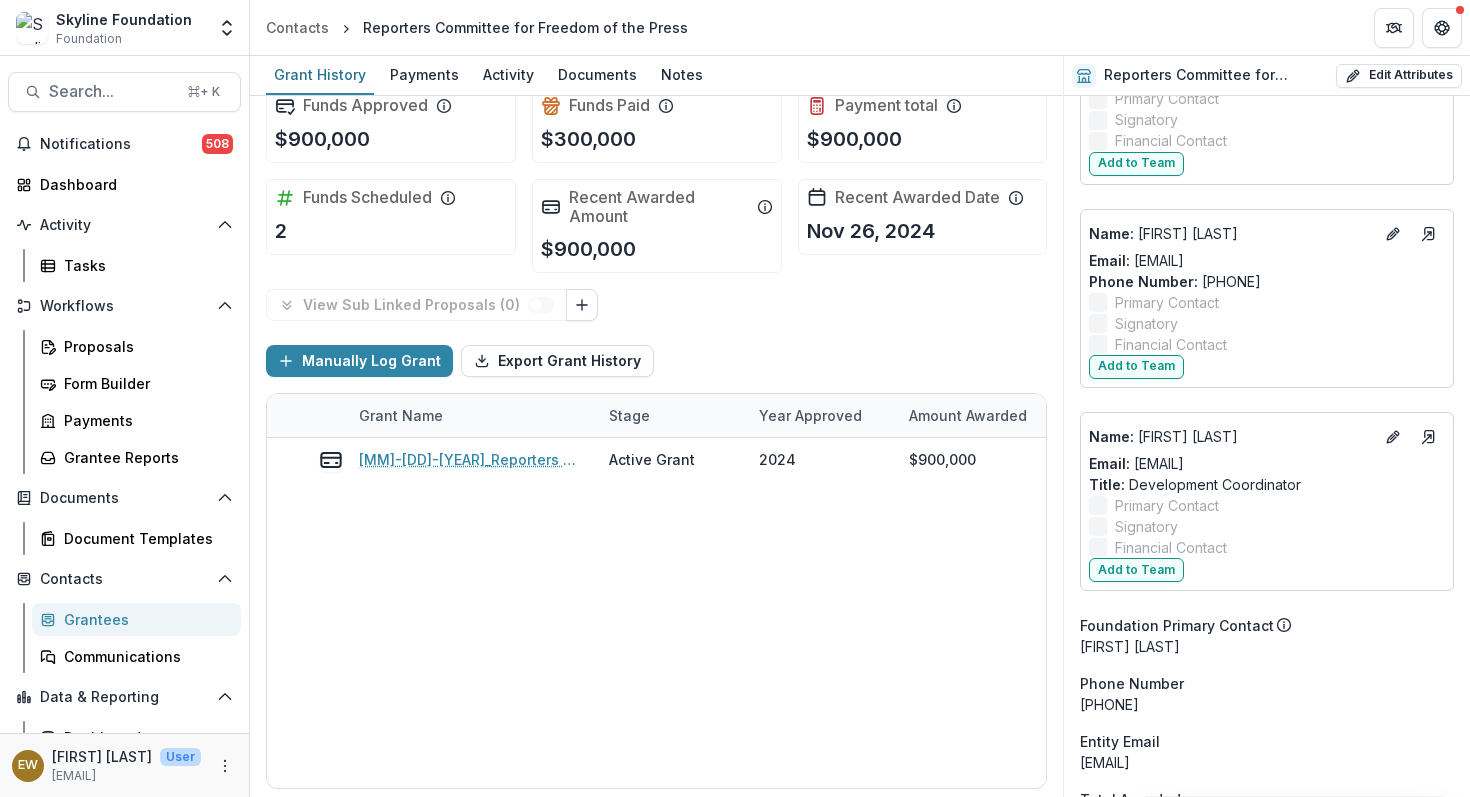 scroll, scrollTop: 2270, scrollLeft: 0, axis: vertical 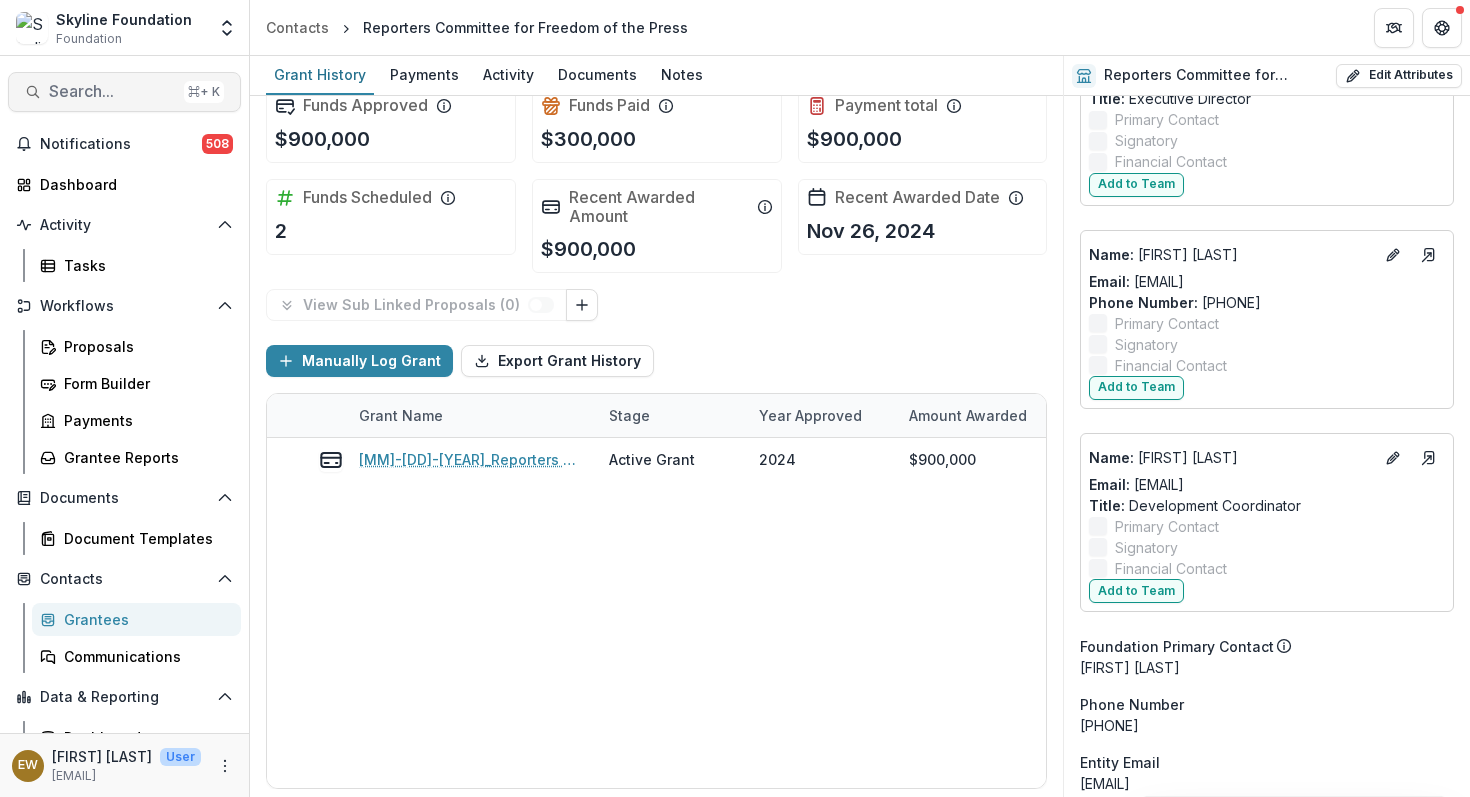 click on "Search..." at bounding box center [112, 91] 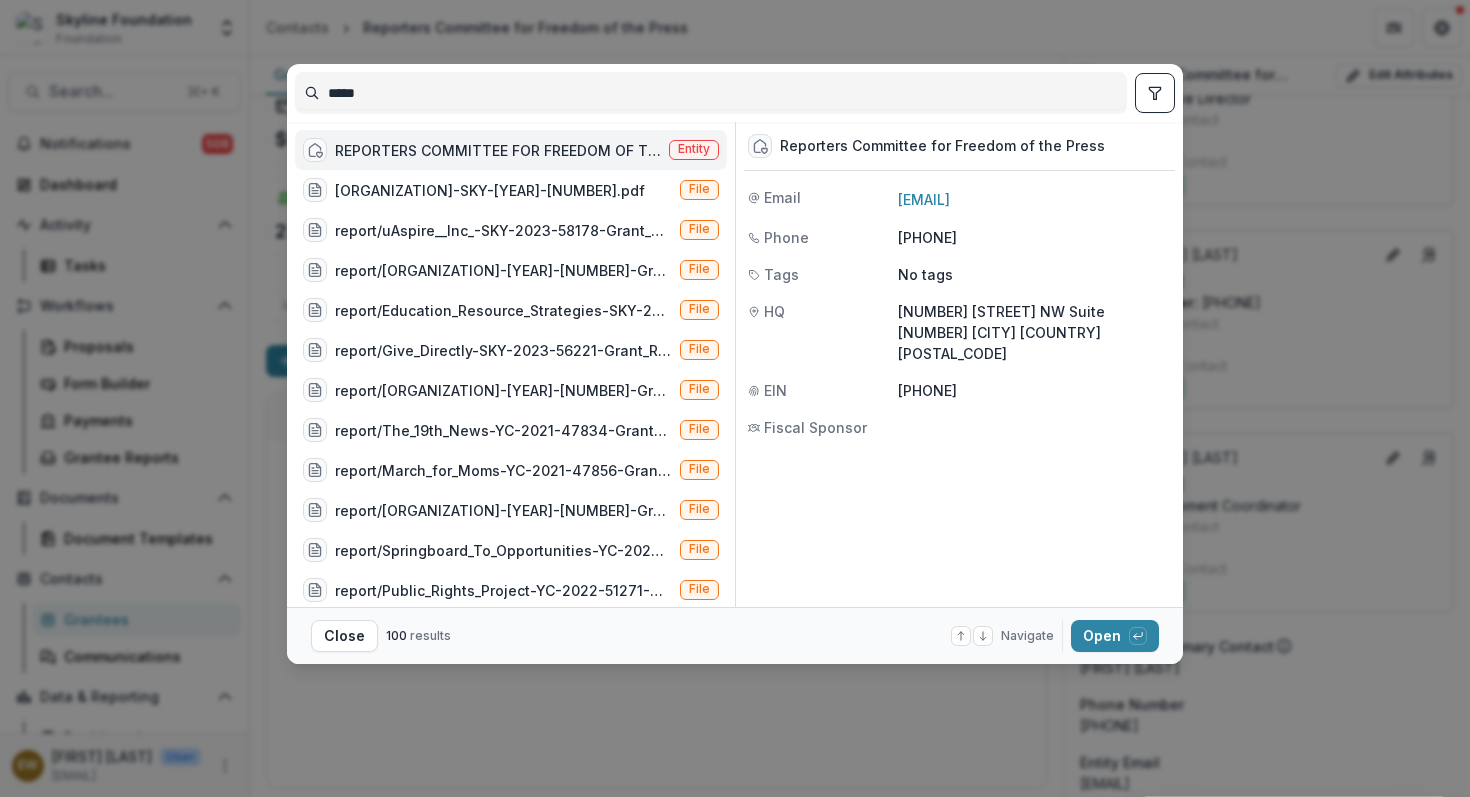 click on "*****" at bounding box center [711, 93] 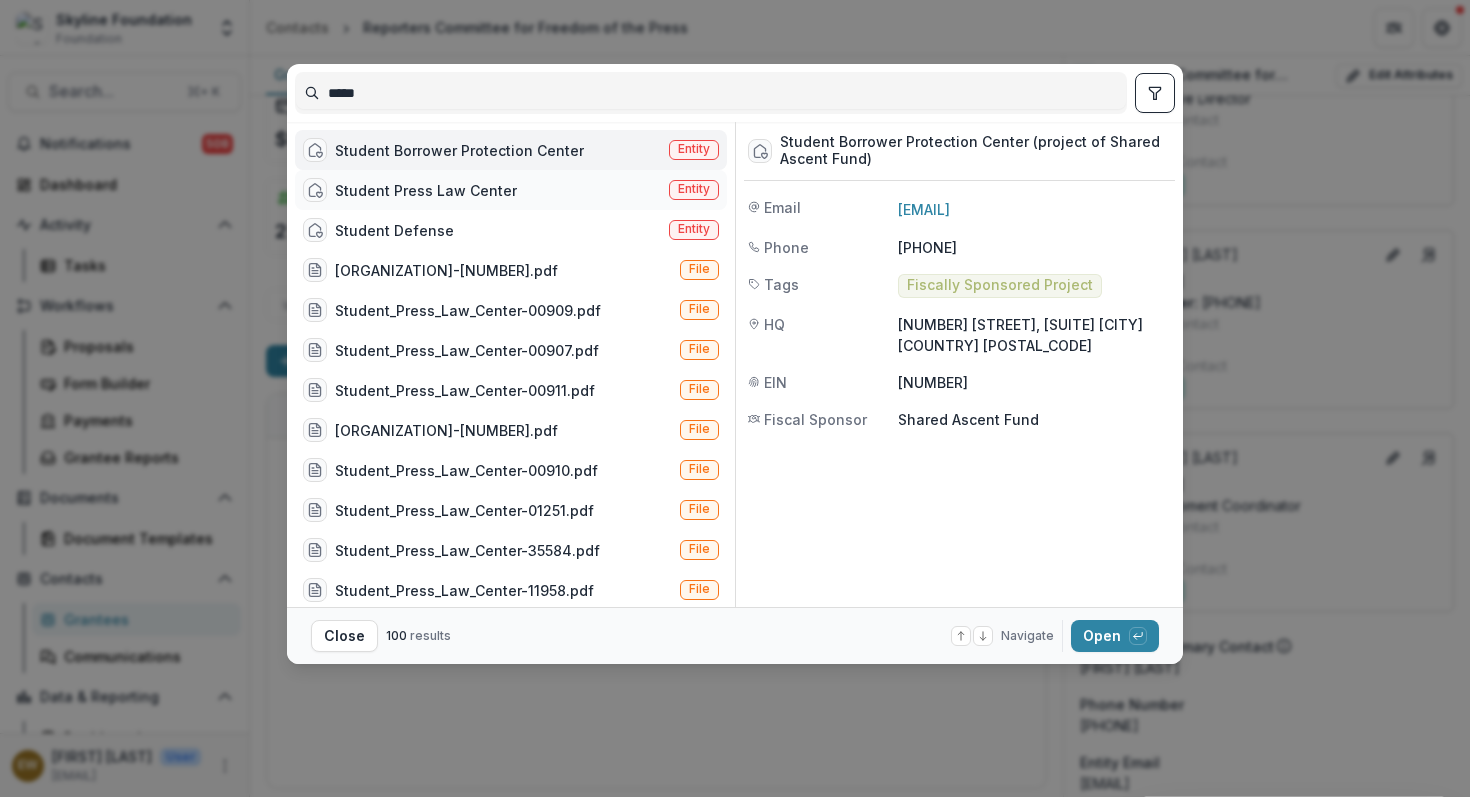 type on "*****" 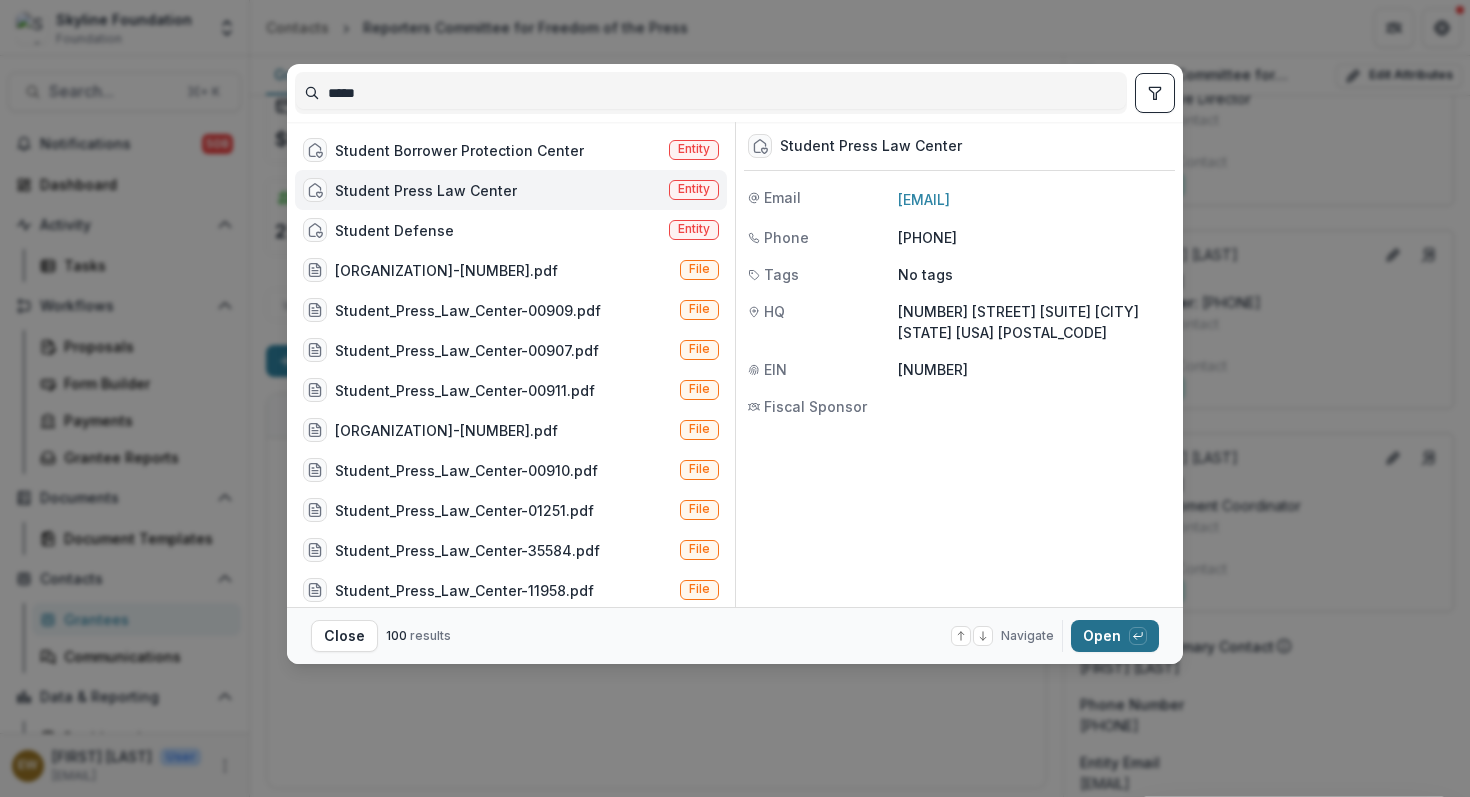 click on "Open with enter key" at bounding box center (1115, 636) 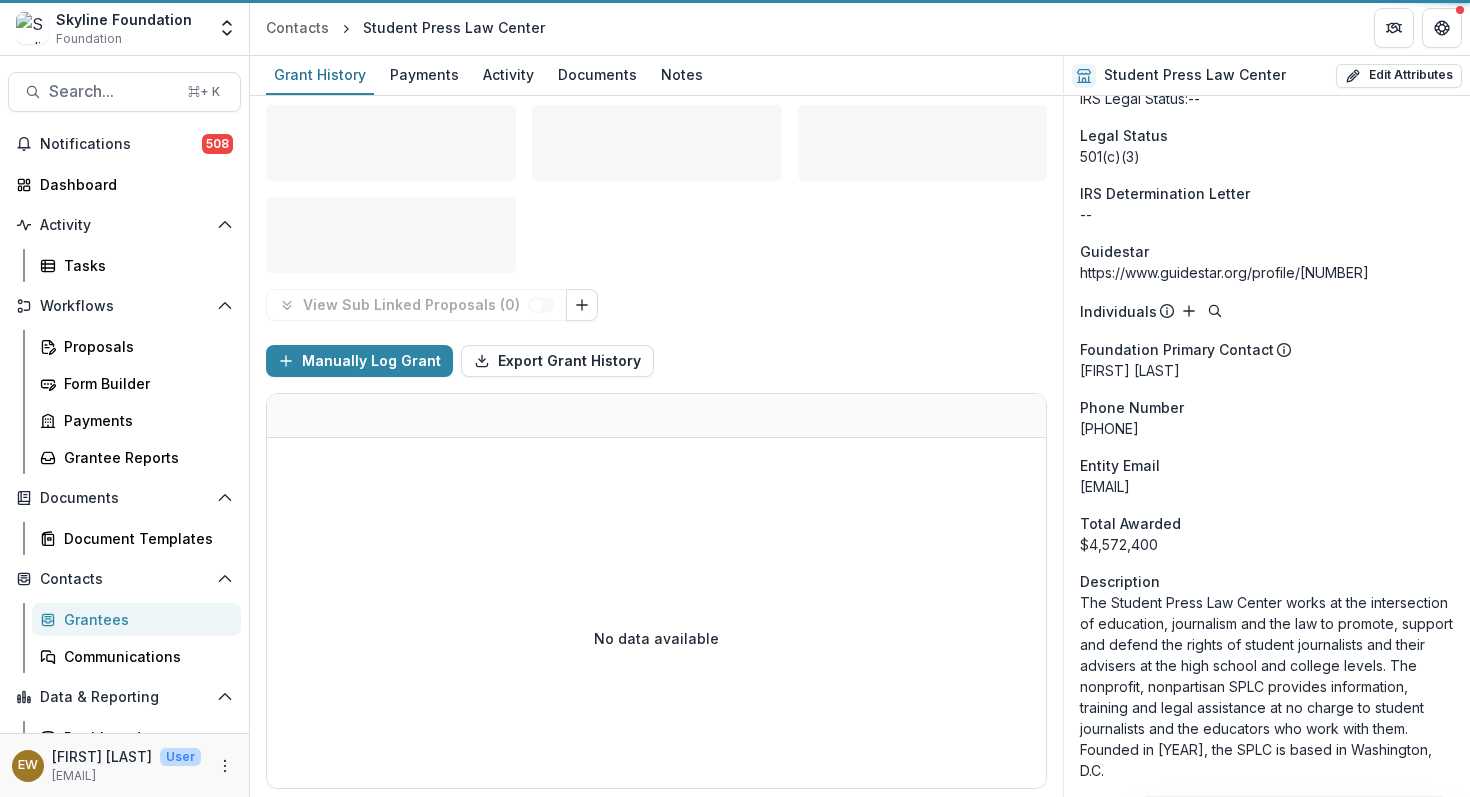 scroll, scrollTop: 7, scrollLeft: 0, axis: vertical 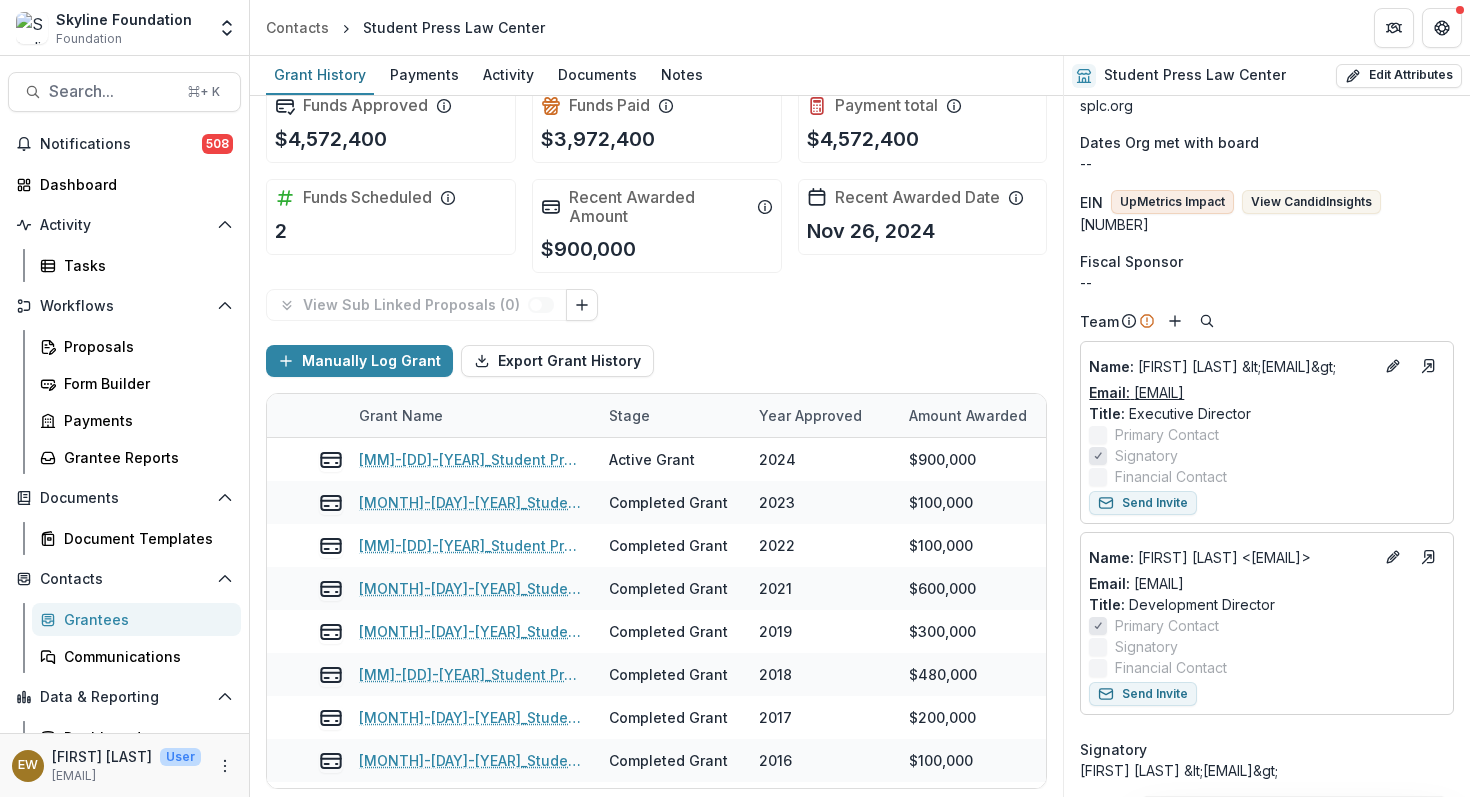 drag, startPoint x: 1269, startPoint y: 391, endPoint x: 1136, endPoint y: 394, distance: 133.03383 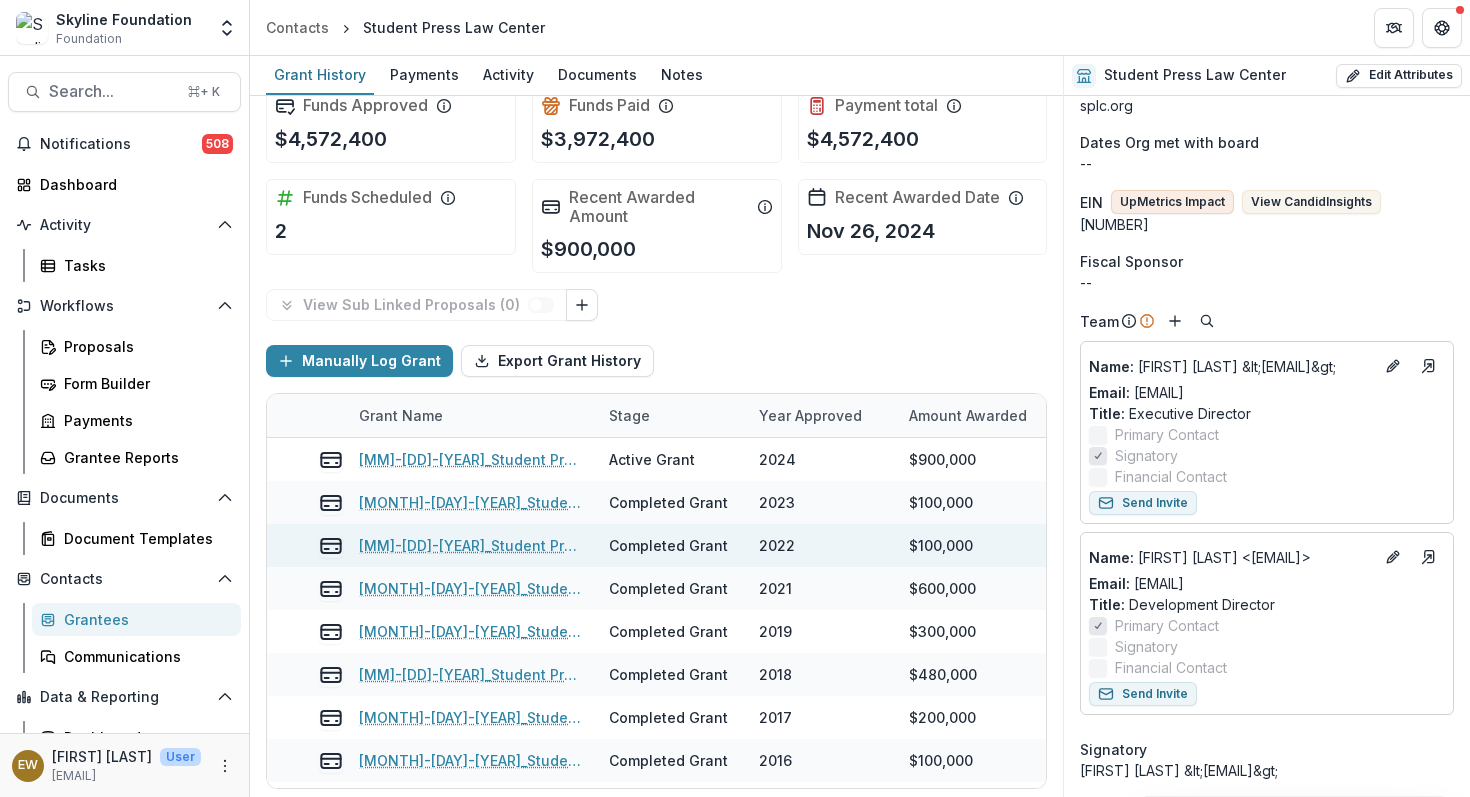 copy on "[EMAIL]" 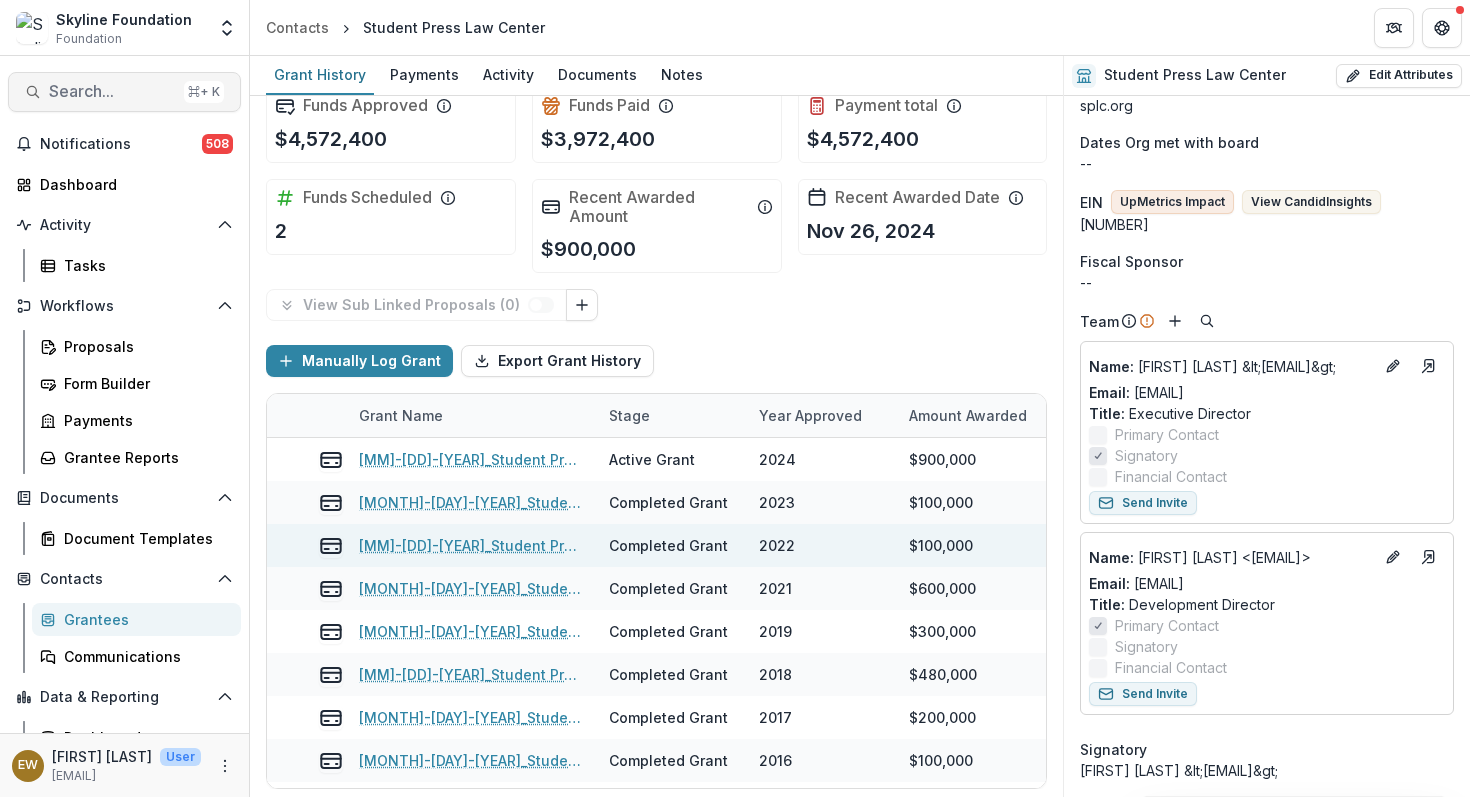 click on "Search..." at bounding box center (112, 91) 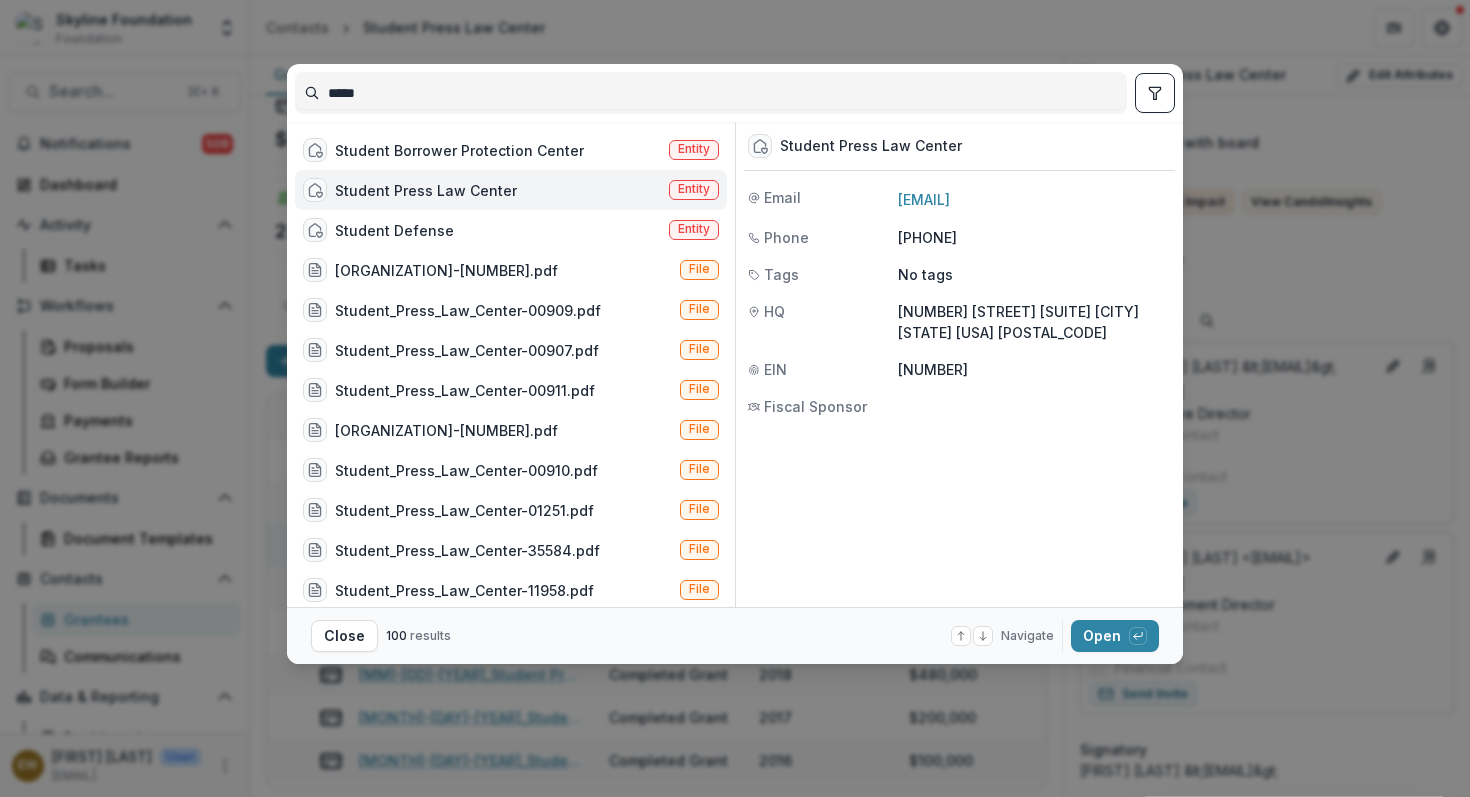 click on "*****" at bounding box center [711, 93] 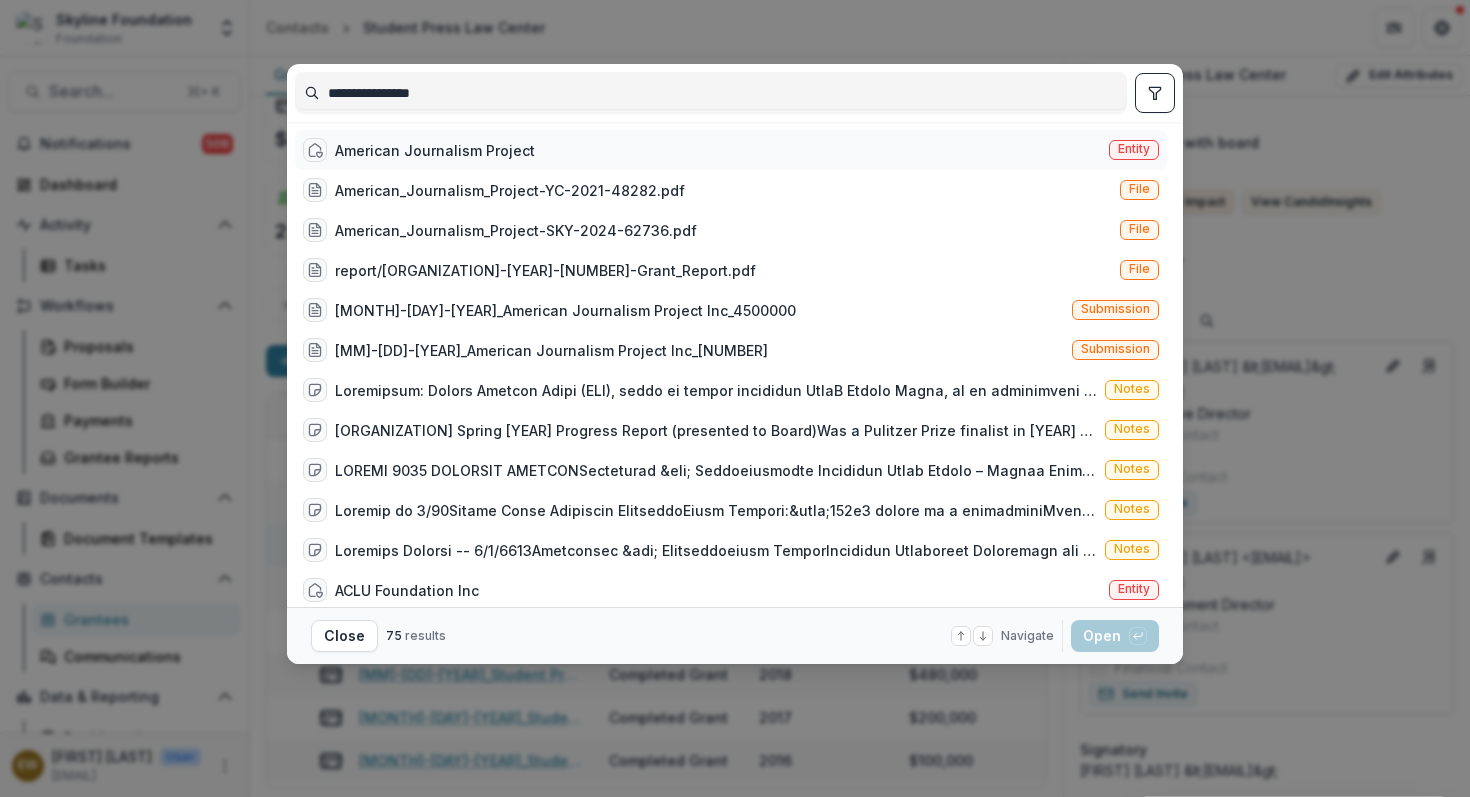 type on "**********" 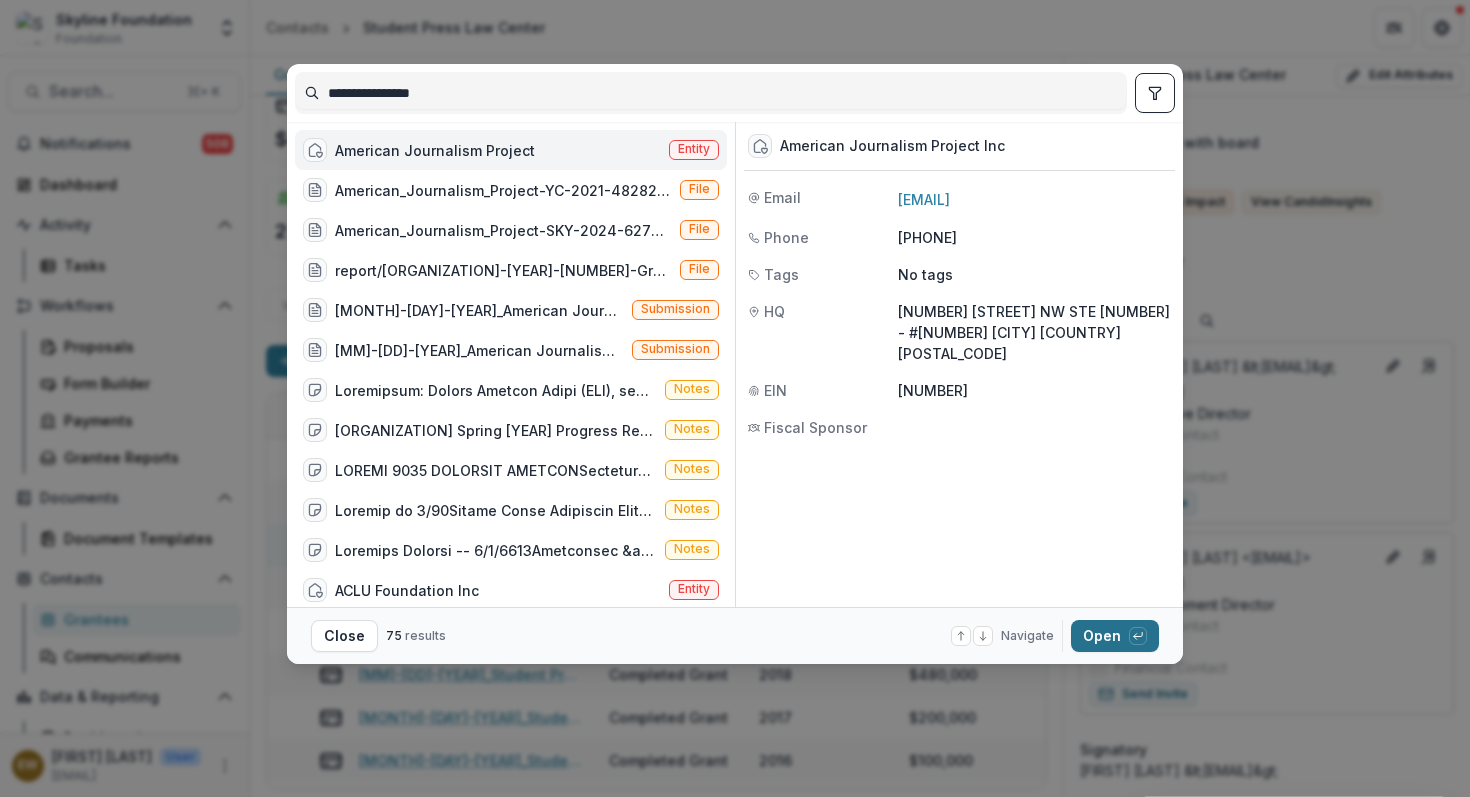 click on "Open with enter key" at bounding box center [1115, 636] 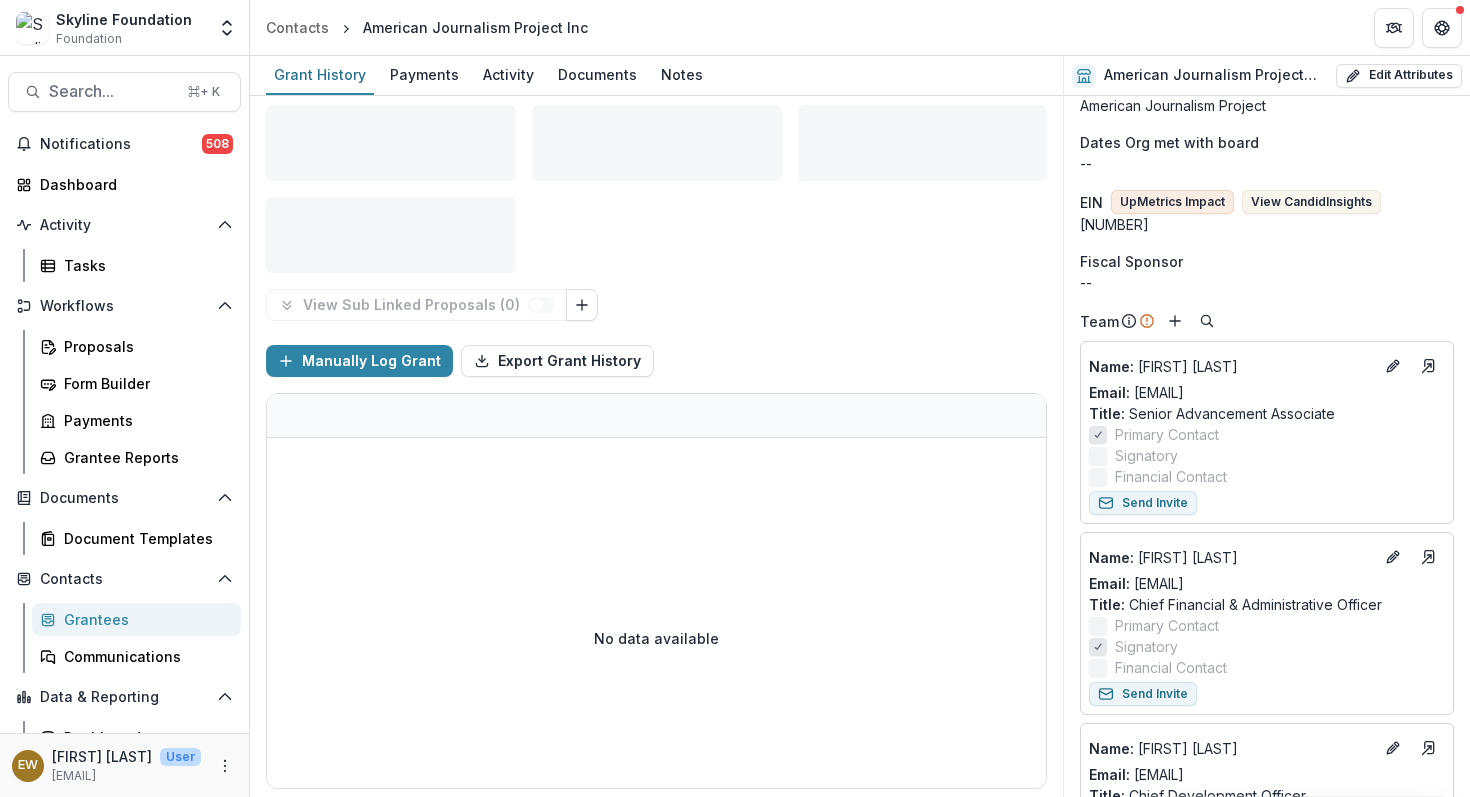 scroll, scrollTop: 25, scrollLeft: 0, axis: vertical 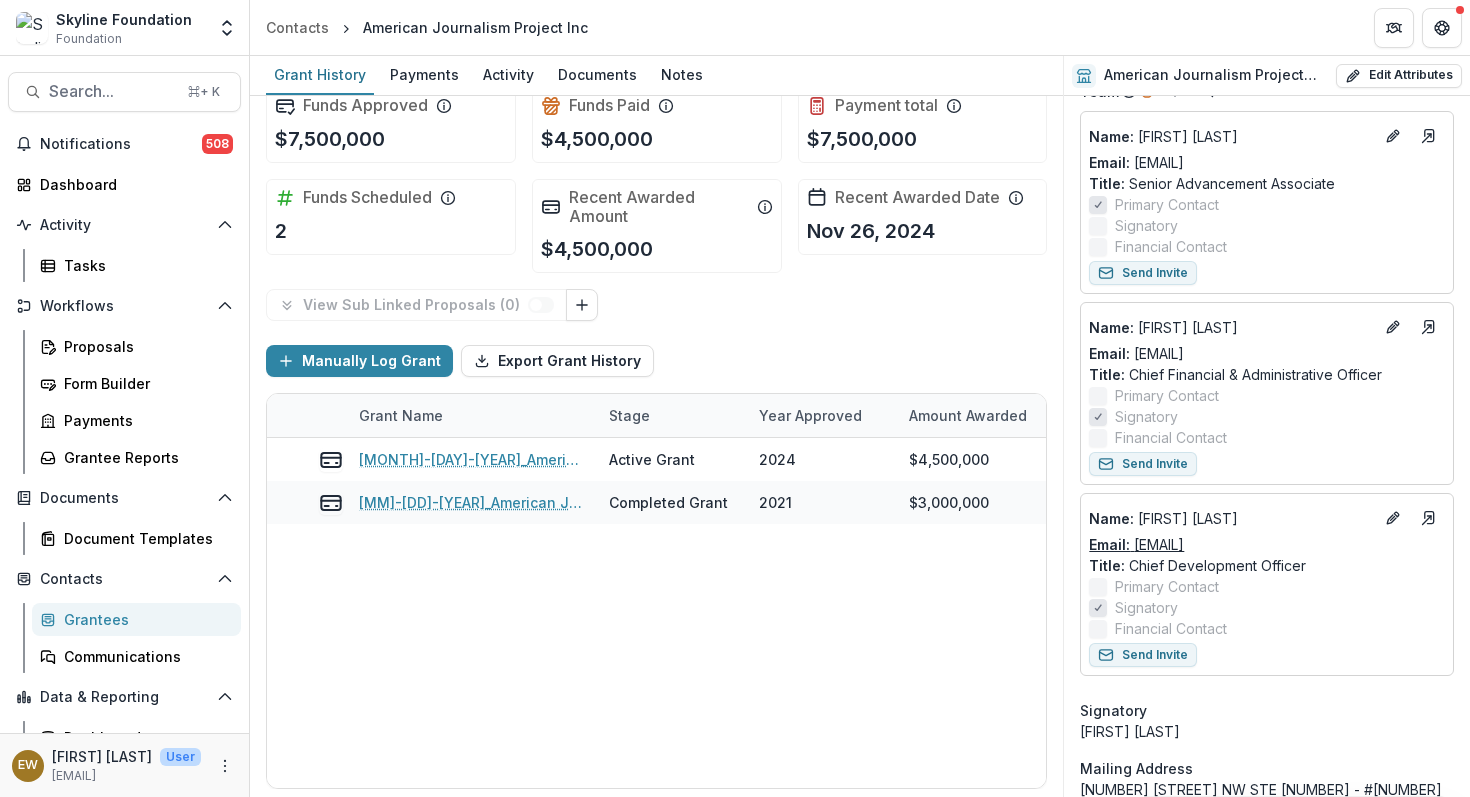 drag, startPoint x: 1285, startPoint y: 540, endPoint x: 1132, endPoint y: 553, distance: 153.5513 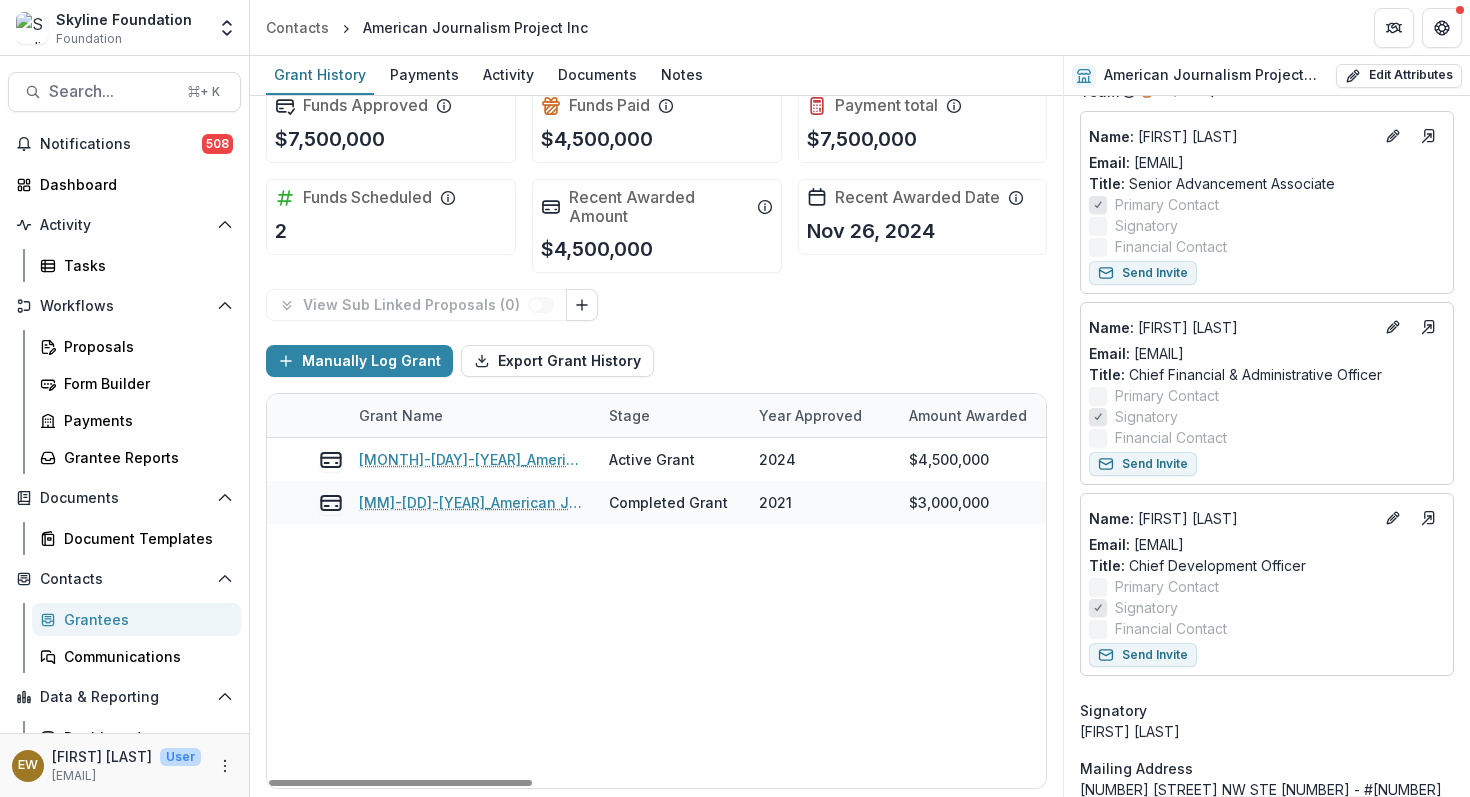copy on "[EMAIL]" 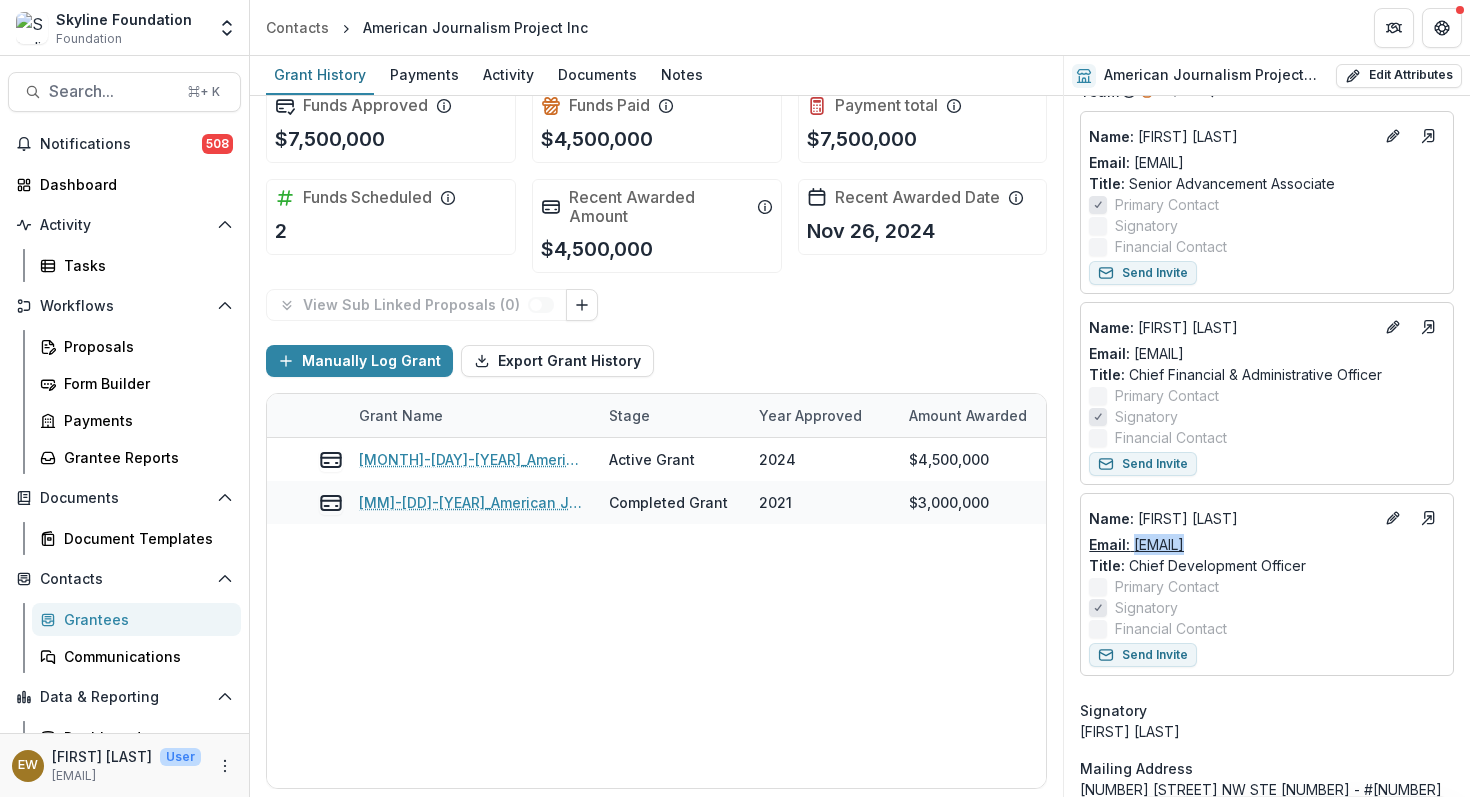 drag, startPoint x: 1273, startPoint y: 540, endPoint x: 1136, endPoint y: 542, distance: 137.0146 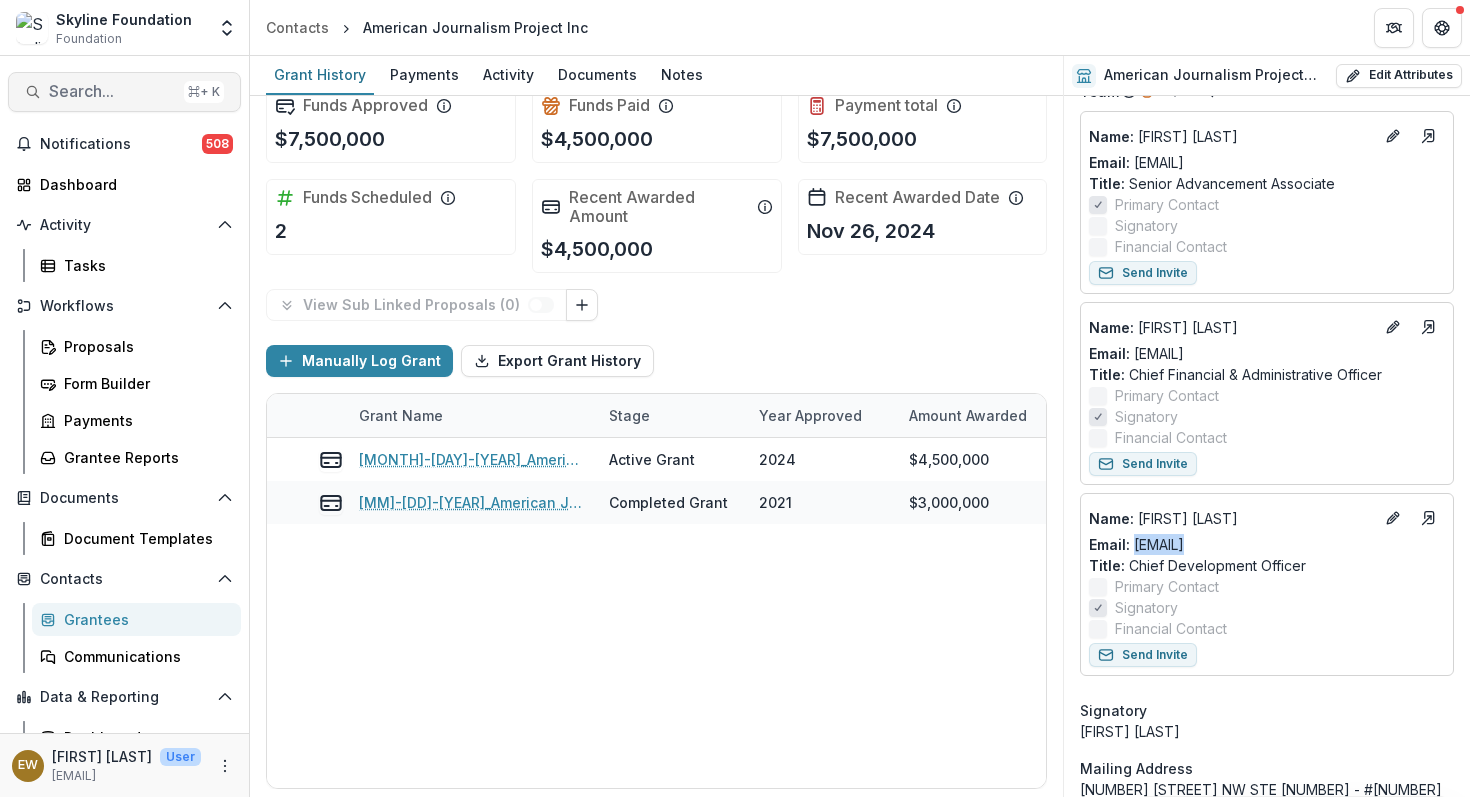 click on "Search..." at bounding box center (112, 91) 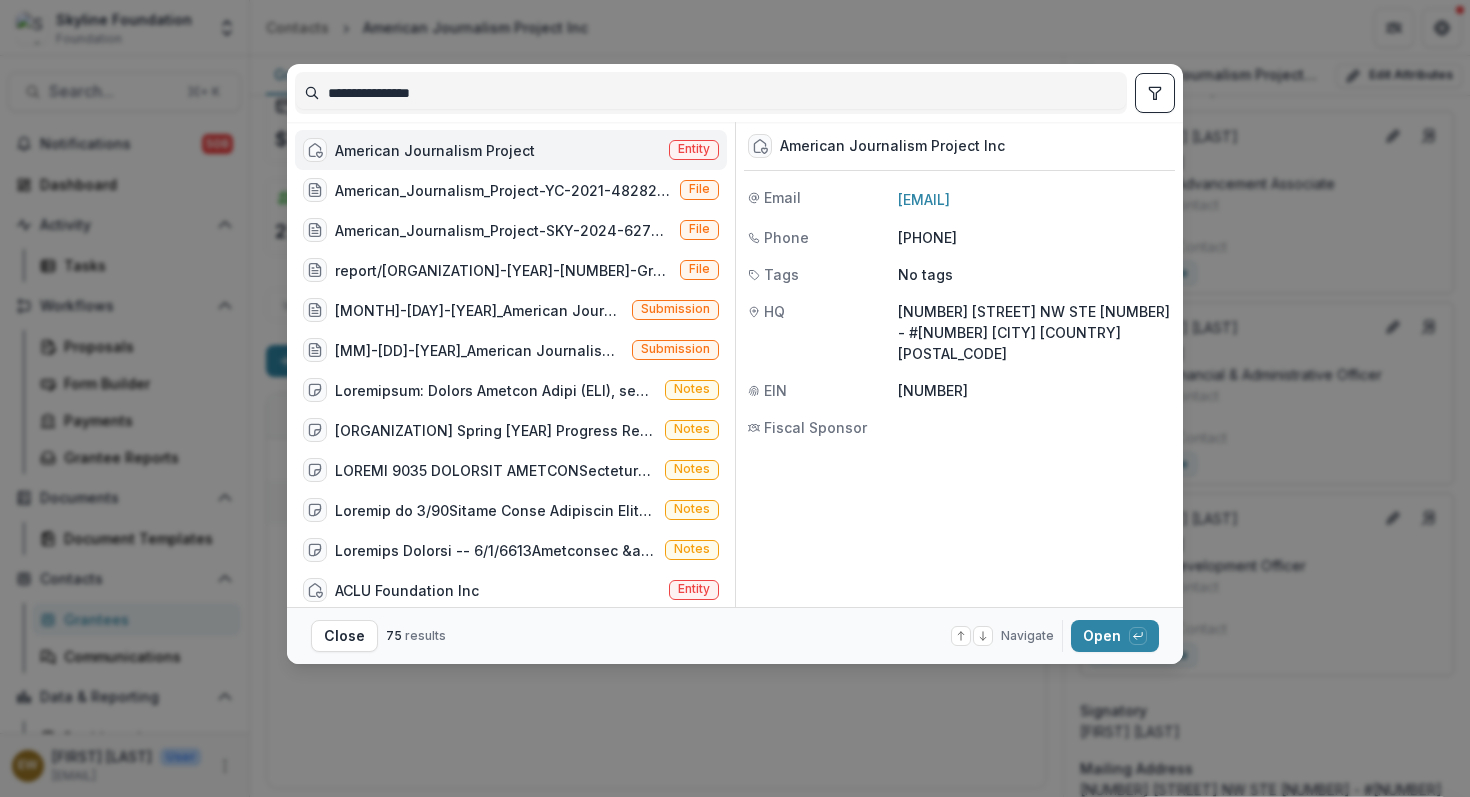 click on "**********" at bounding box center (711, 93) 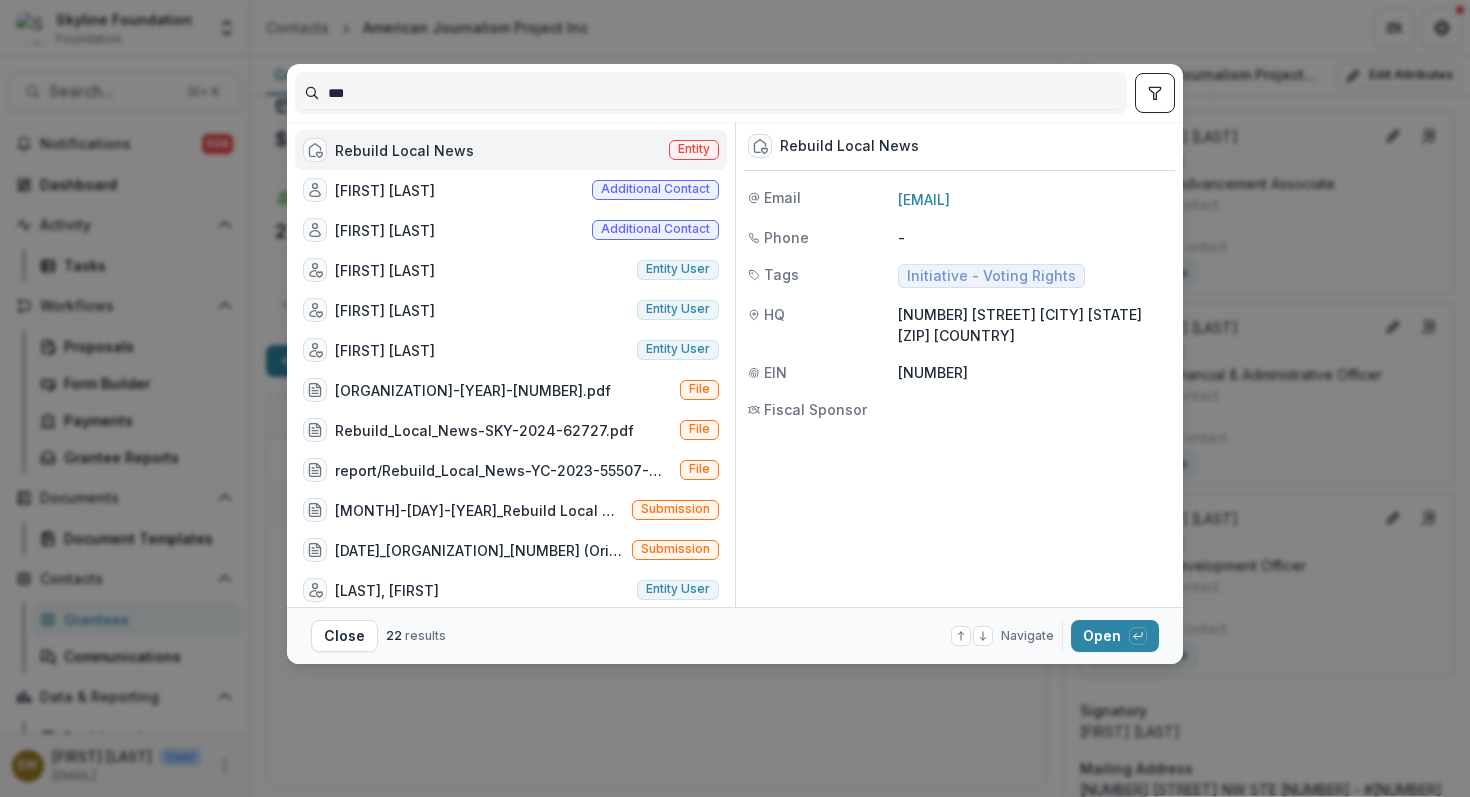 type on "***" 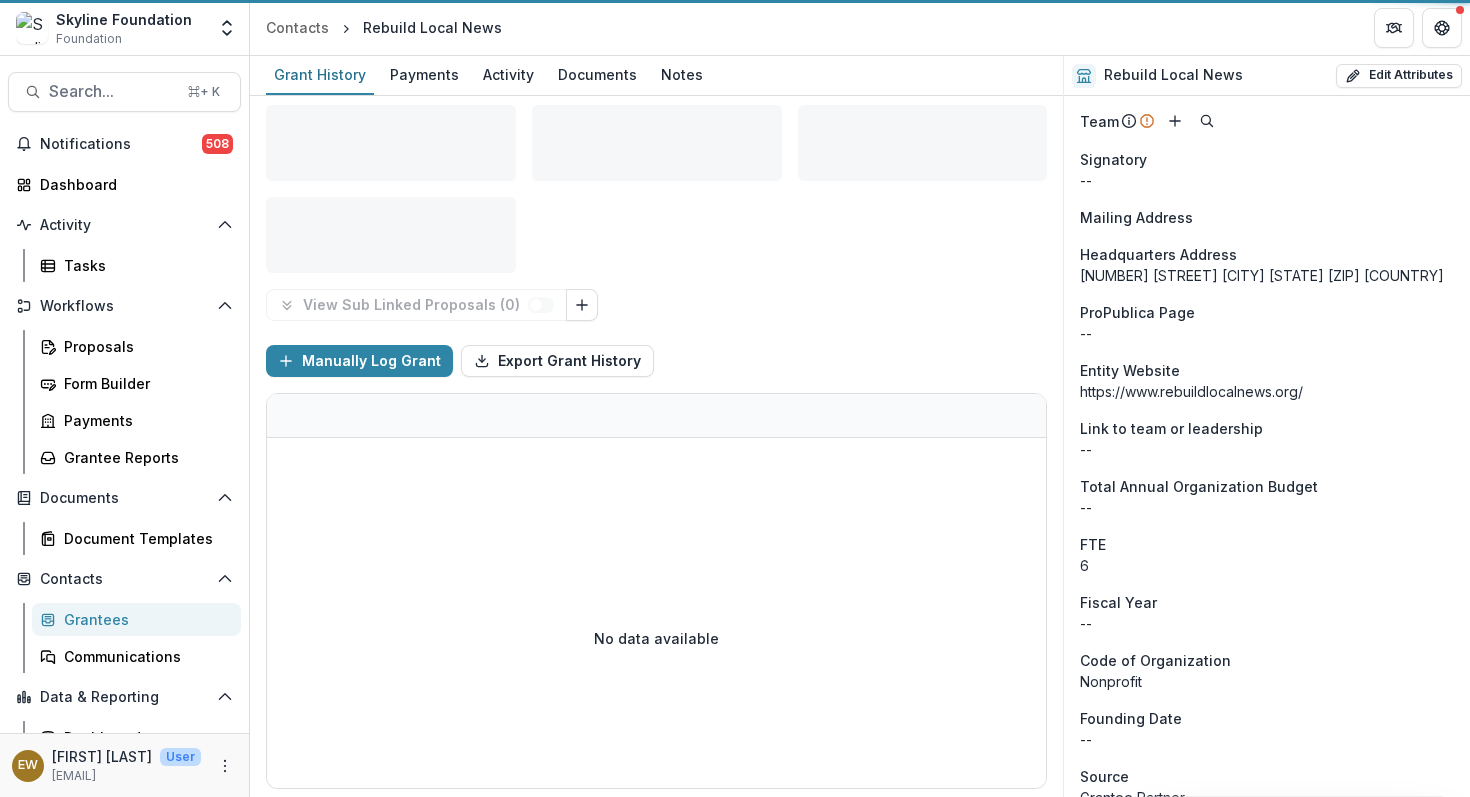 scroll, scrollTop: 7, scrollLeft: 0, axis: vertical 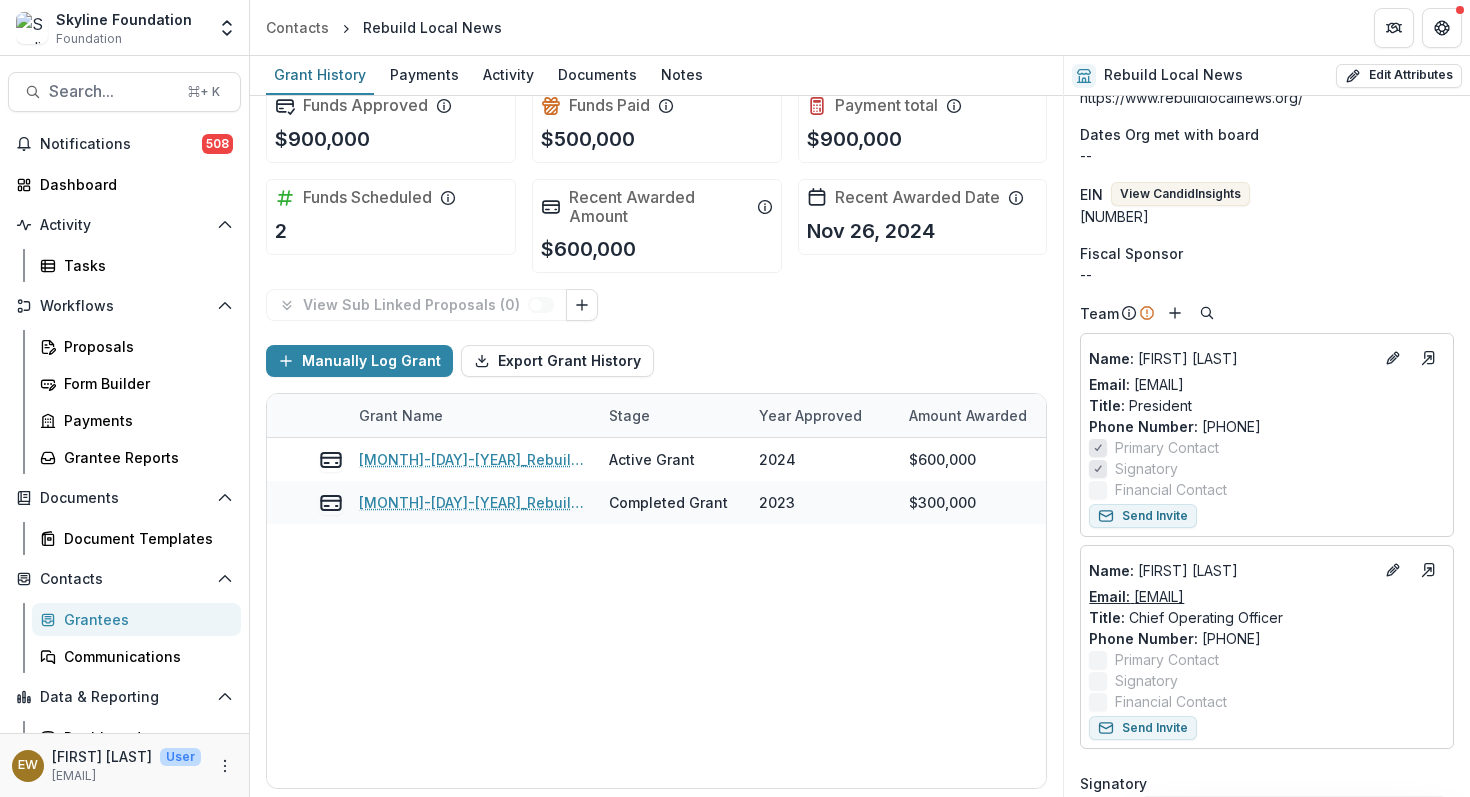 drag, startPoint x: 1389, startPoint y: 589, endPoint x: 1133, endPoint y: 598, distance: 256.15814 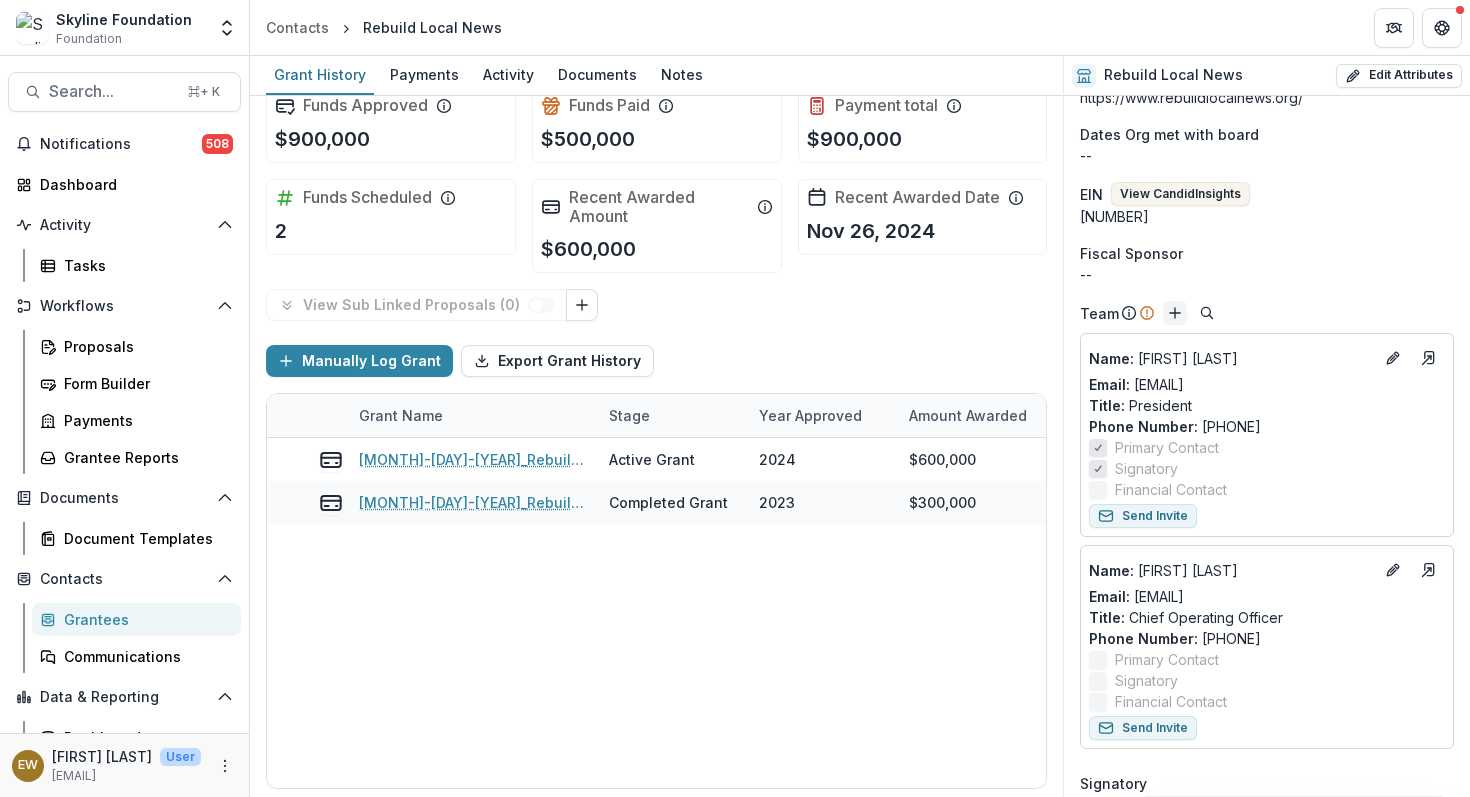 copy on "[EMAIL]" 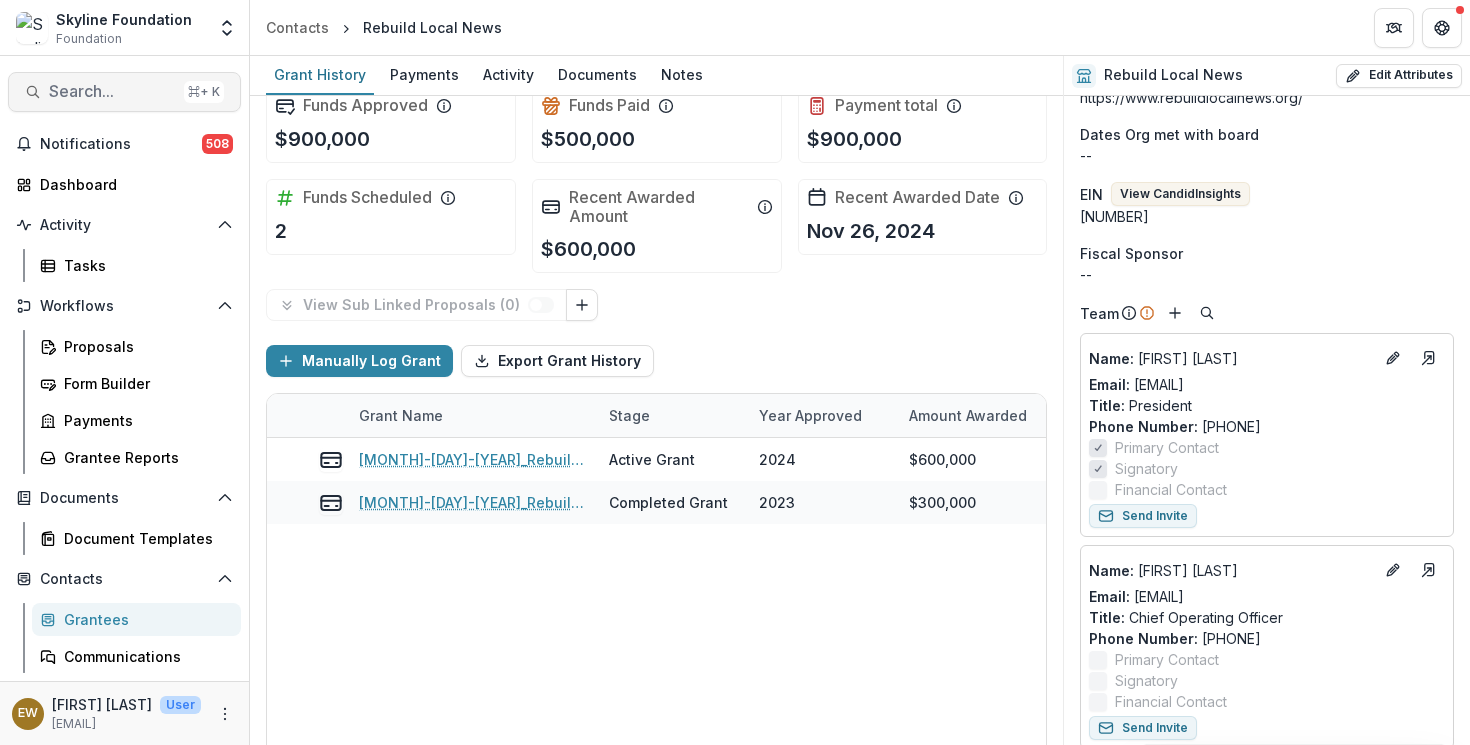 click on "Search..." at bounding box center (112, 91) 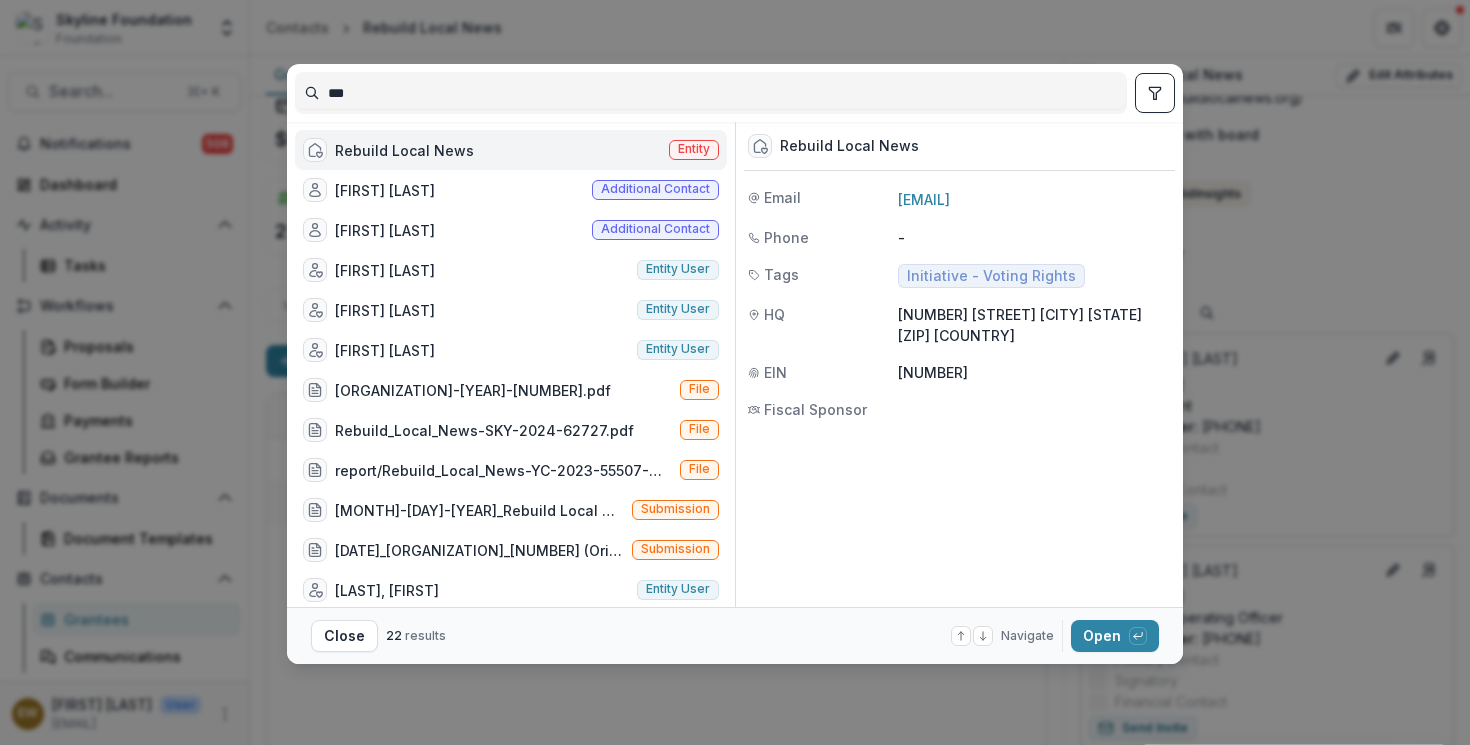click on "***" at bounding box center [711, 93] 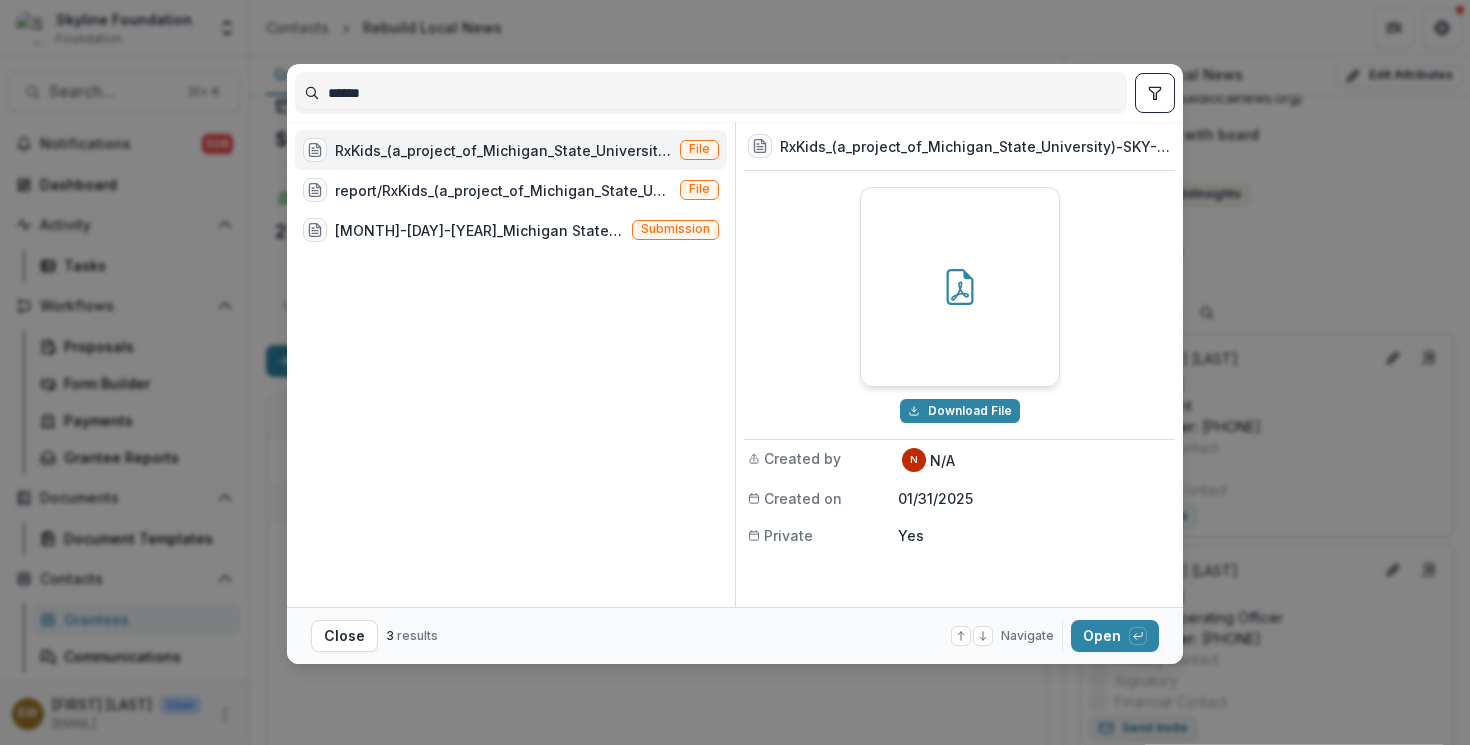 click on "RxKids_(a_project_of_Michigan_State_University)-SKY-2023-58033.pdf" at bounding box center [503, 150] 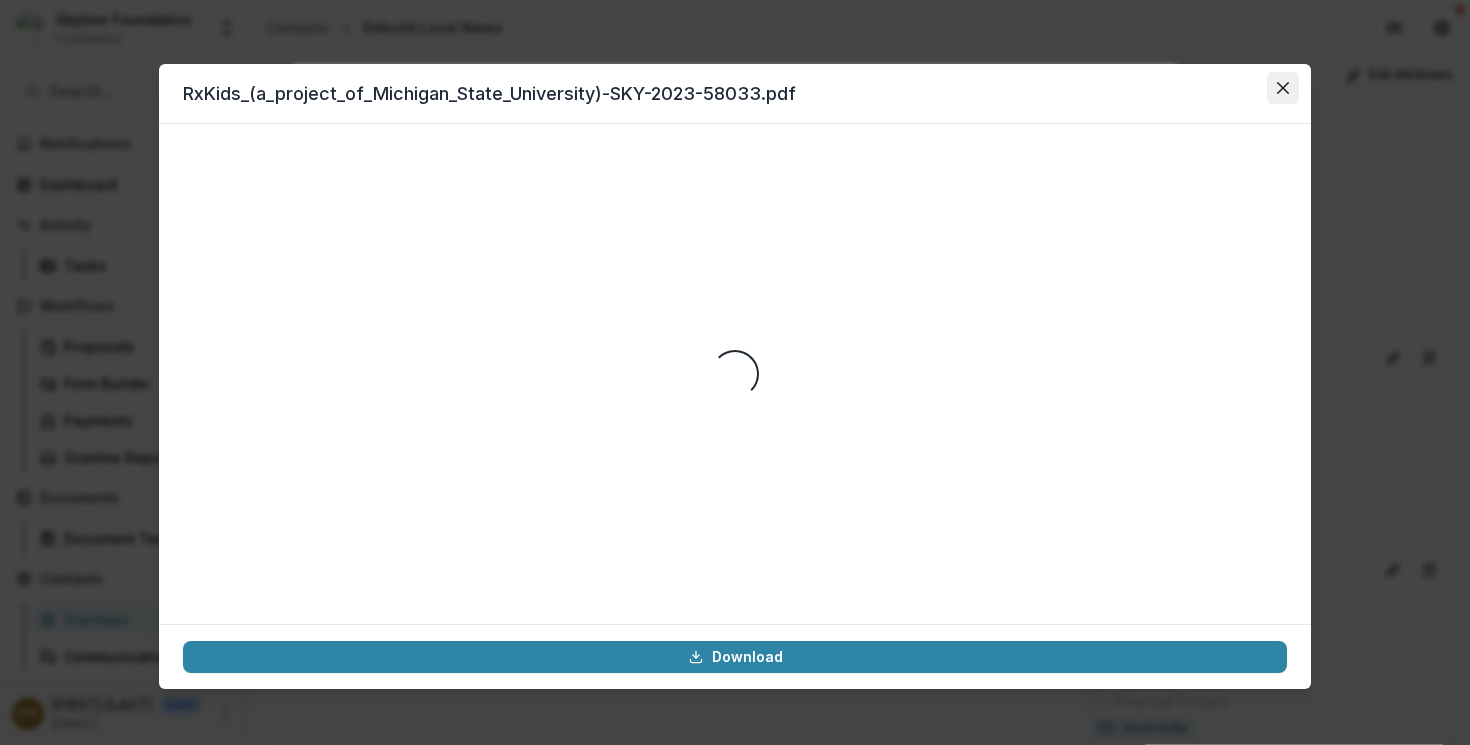 click 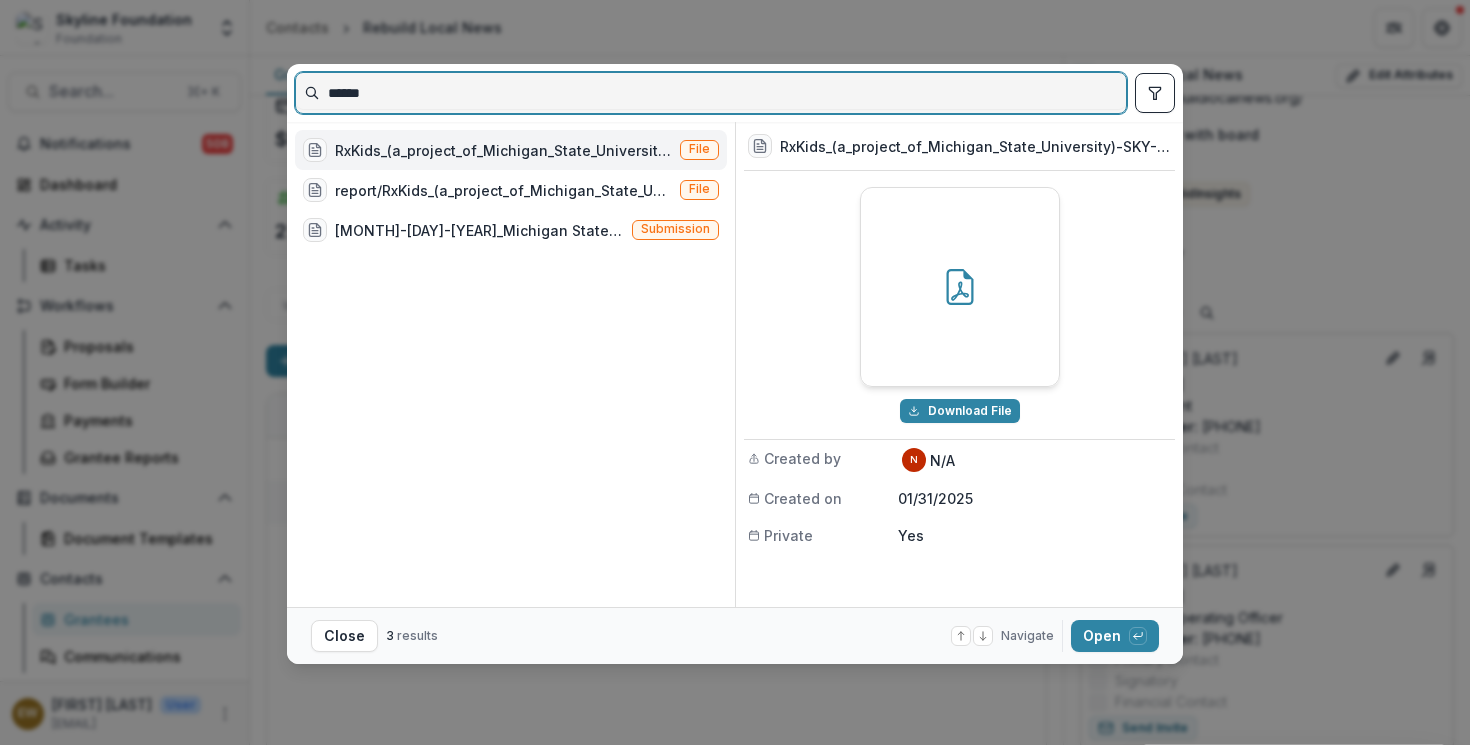 click on "******" at bounding box center (711, 93) 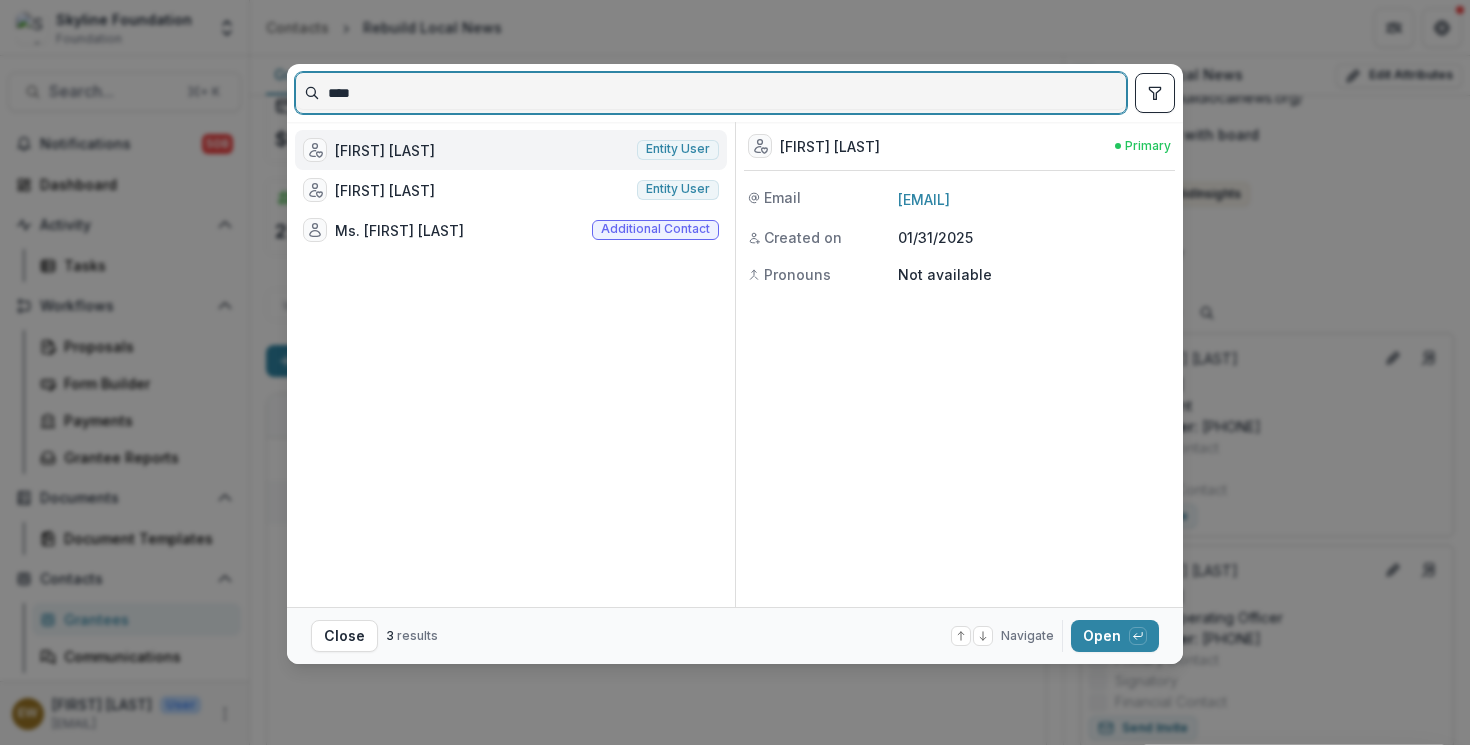 type on "****" 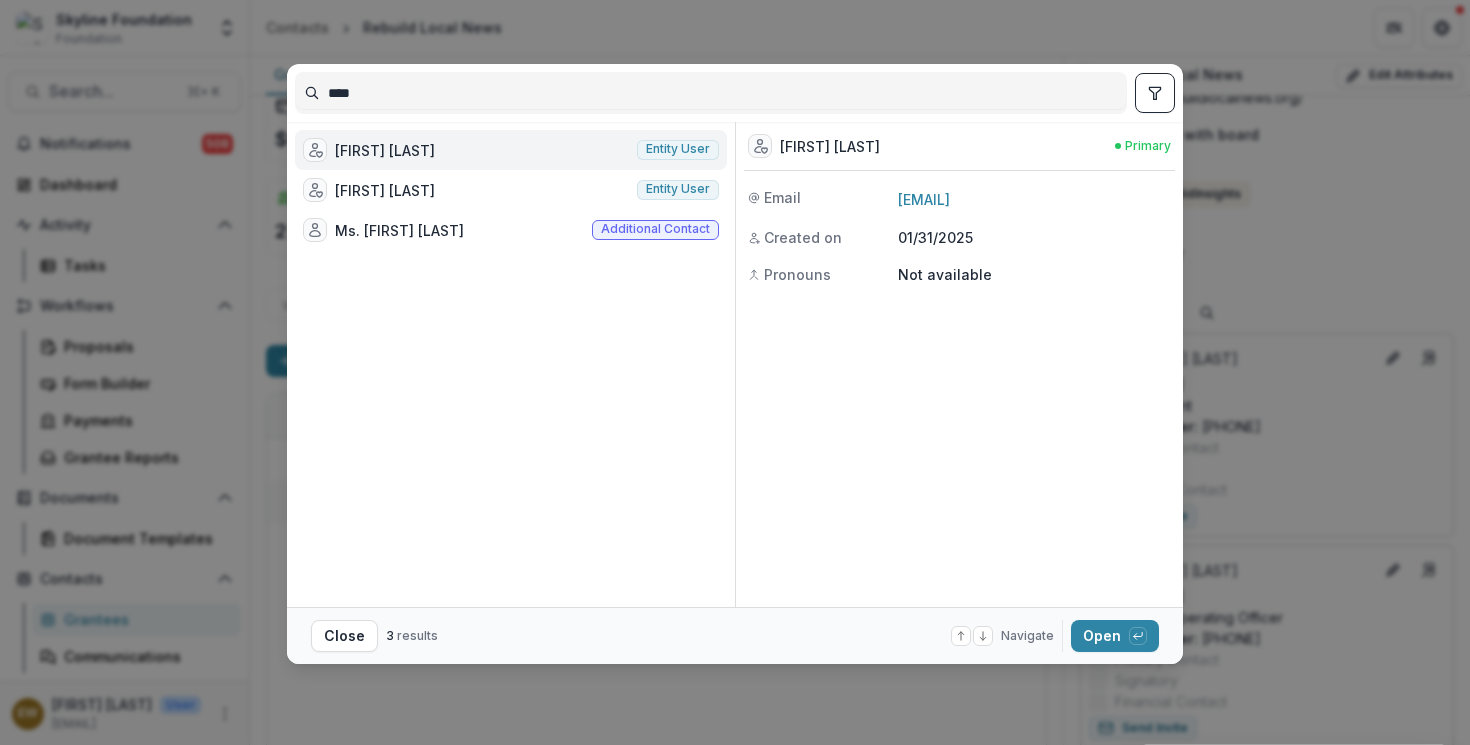 click on "[FIRST] [LAST] Entity user" at bounding box center [511, 150] 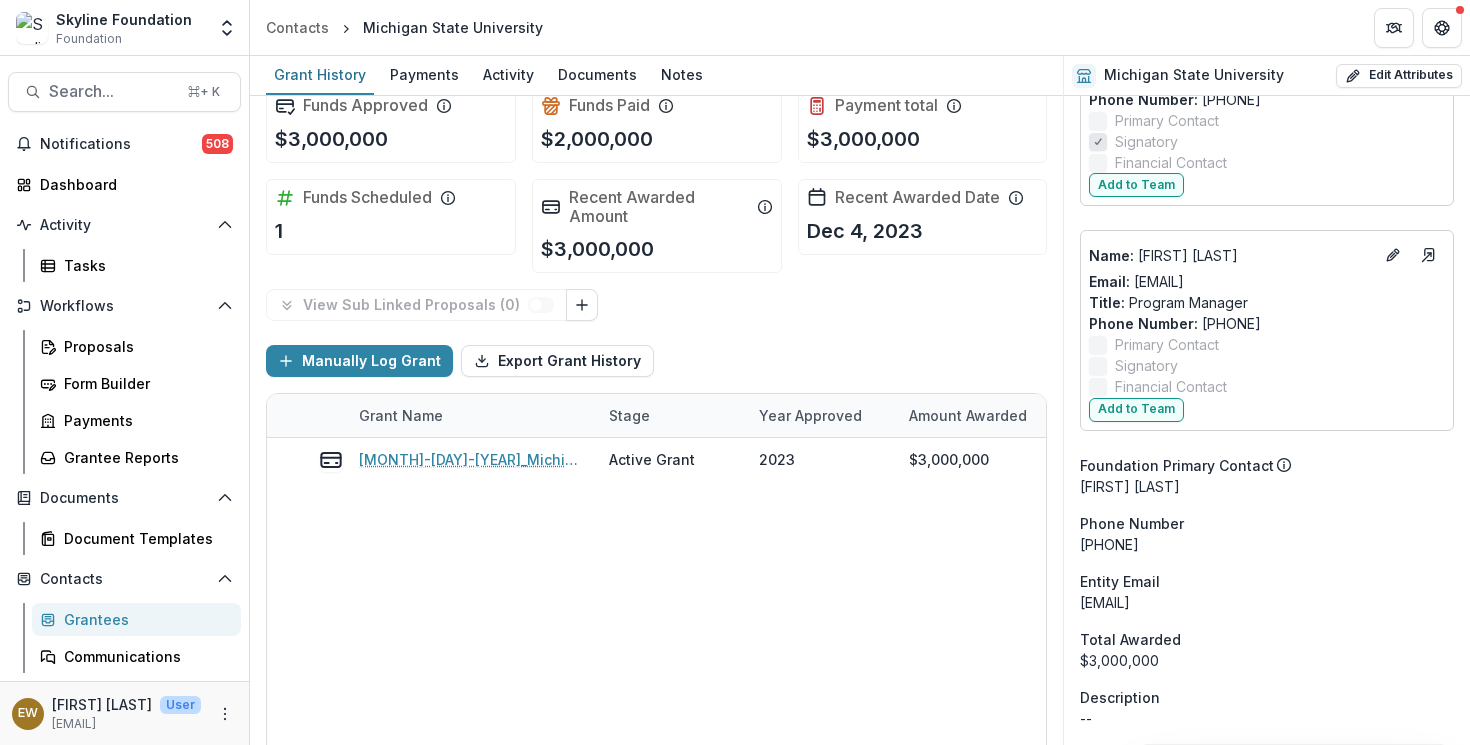 scroll, scrollTop: 2364, scrollLeft: 0, axis: vertical 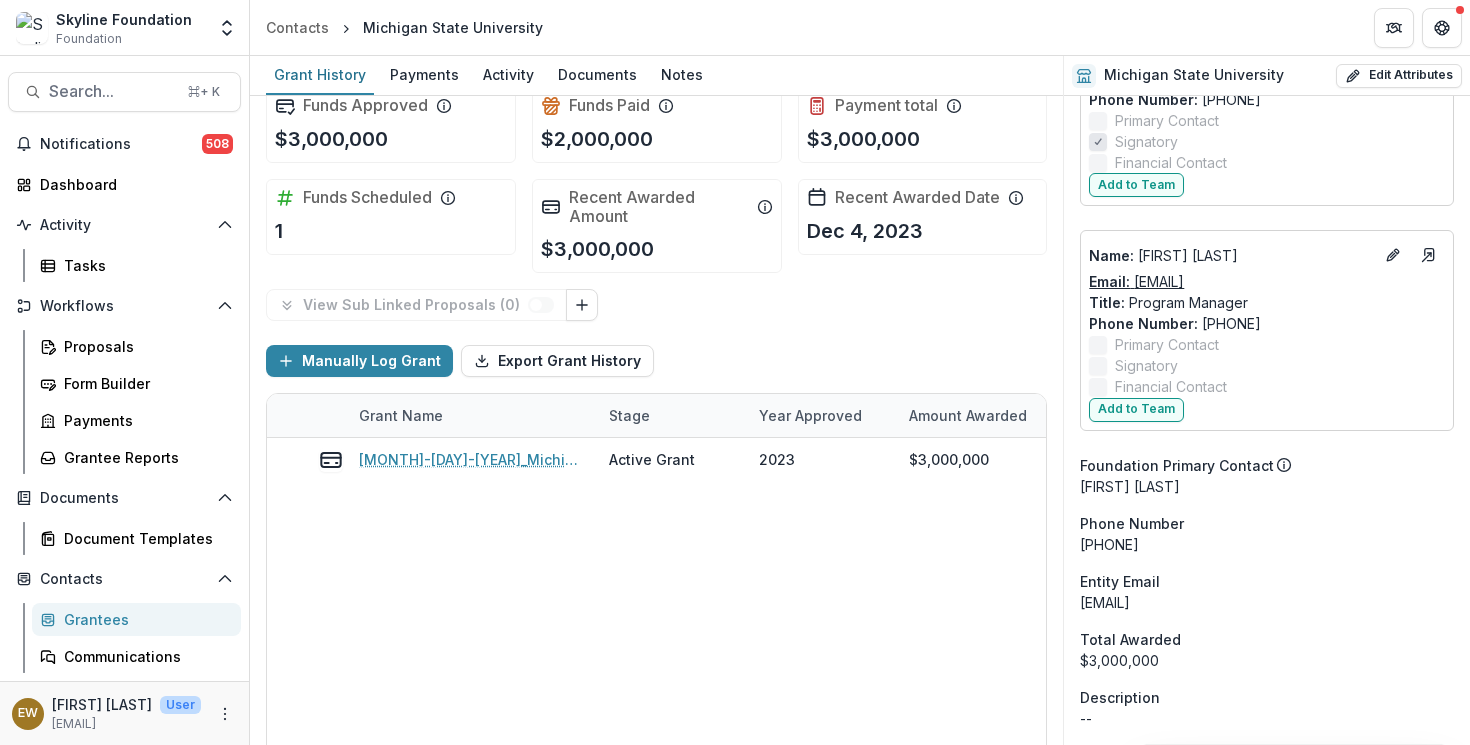 drag, startPoint x: 1286, startPoint y: 308, endPoint x: 1136, endPoint y: 310, distance: 150.01334 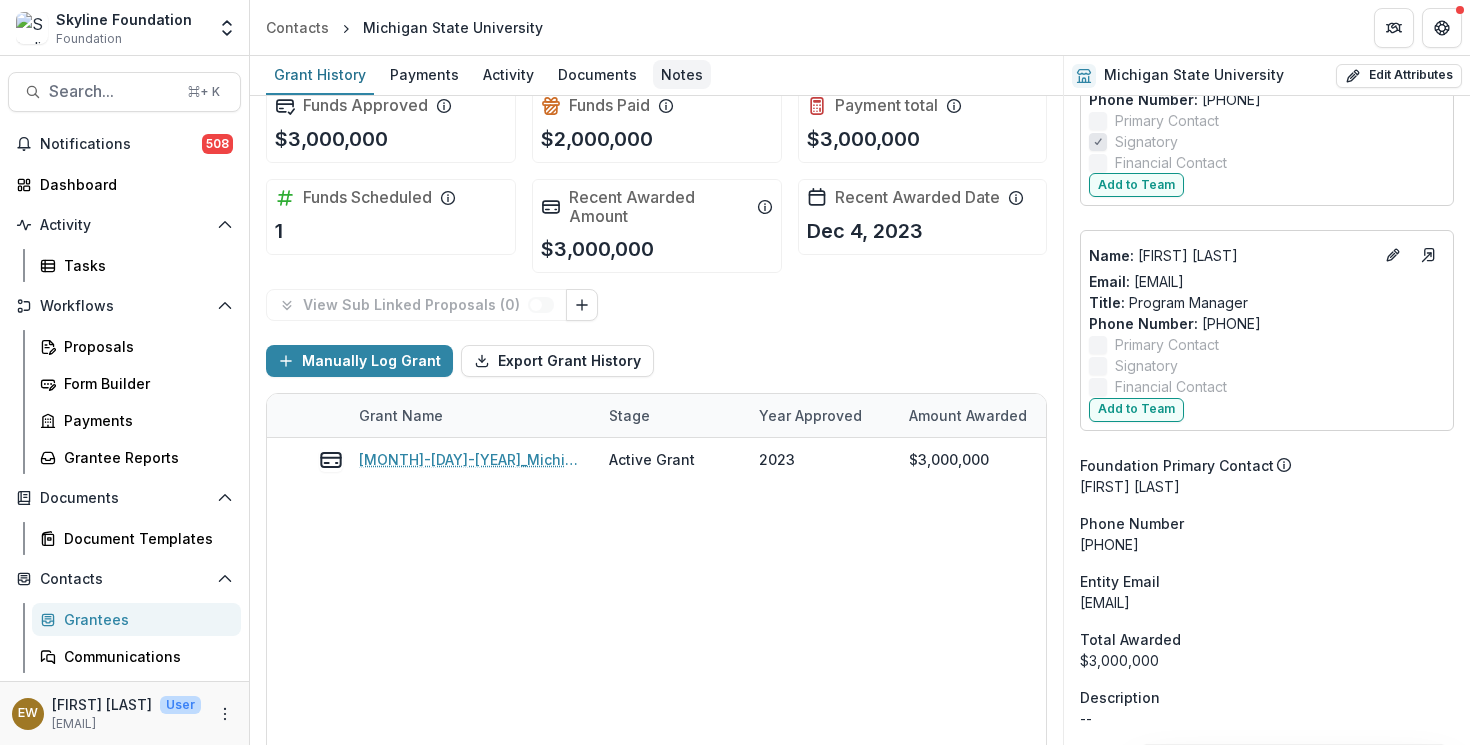 copy on "[EMAIL]" 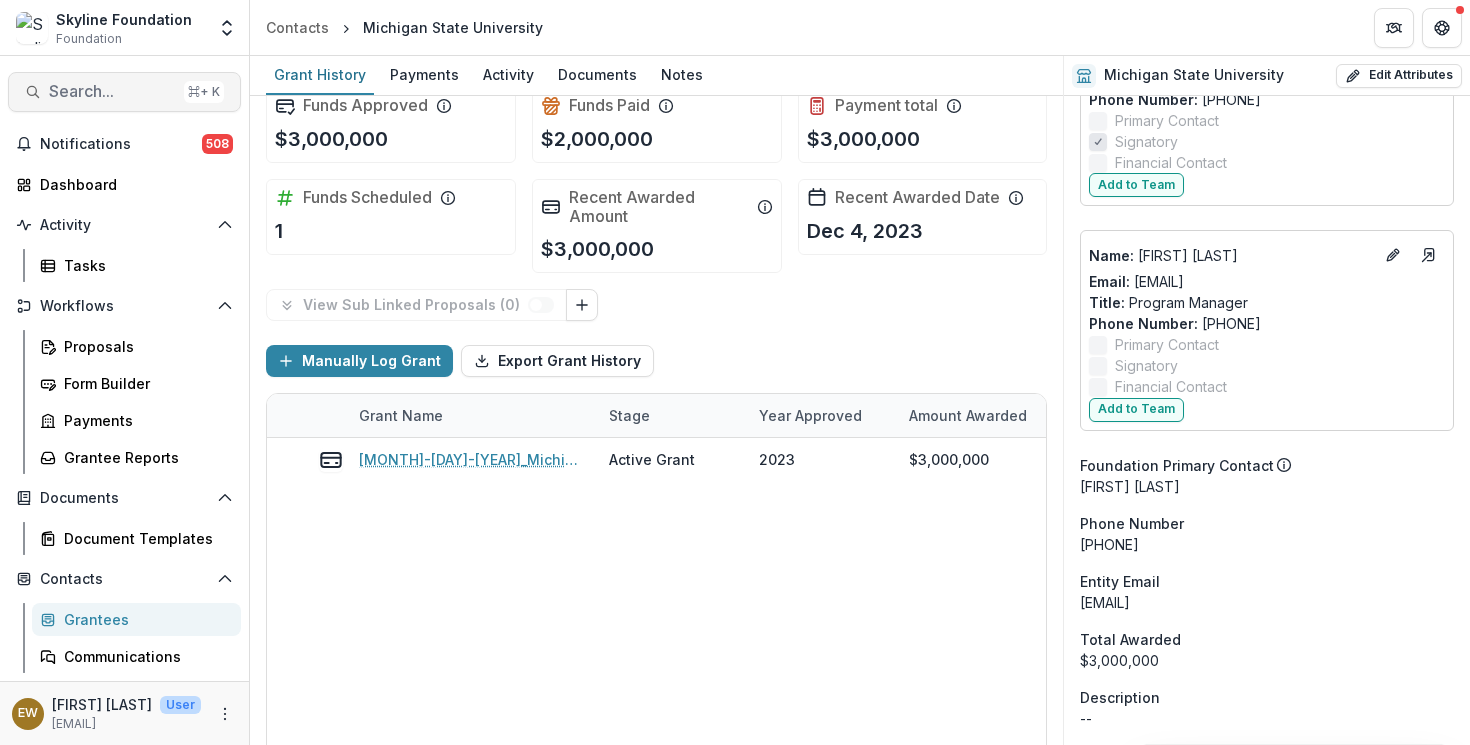 click on "Search... ⌘  + K" at bounding box center (124, 92) 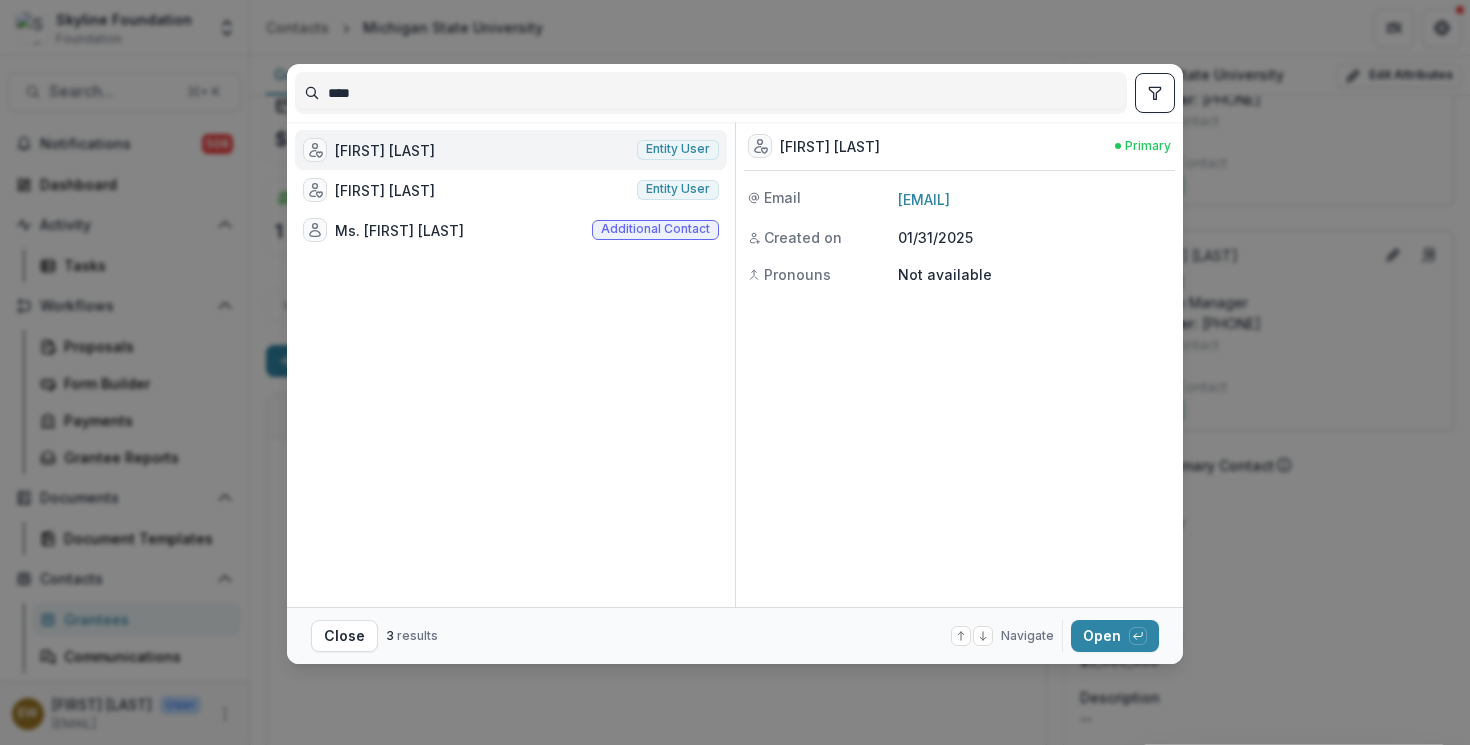 click on "****" at bounding box center (711, 93) 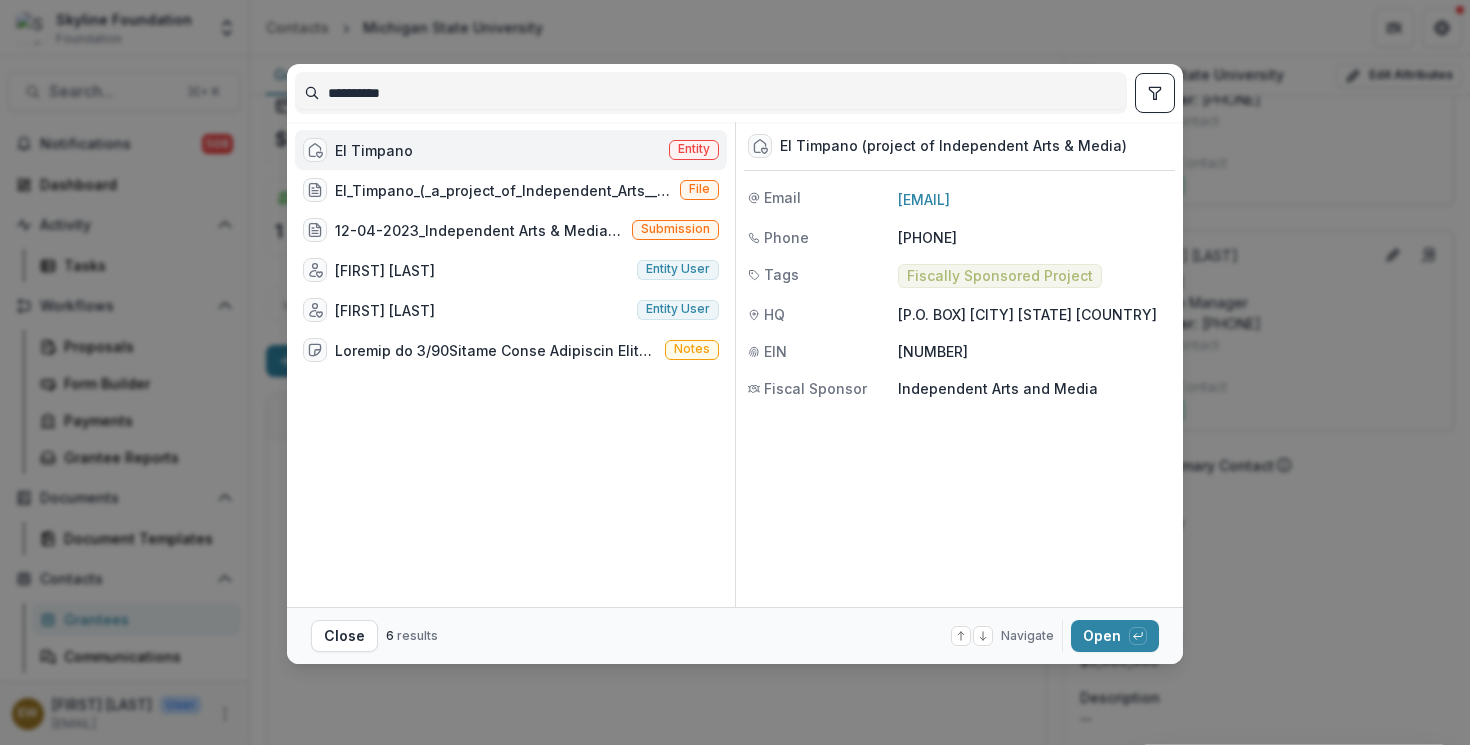 type on "**********" 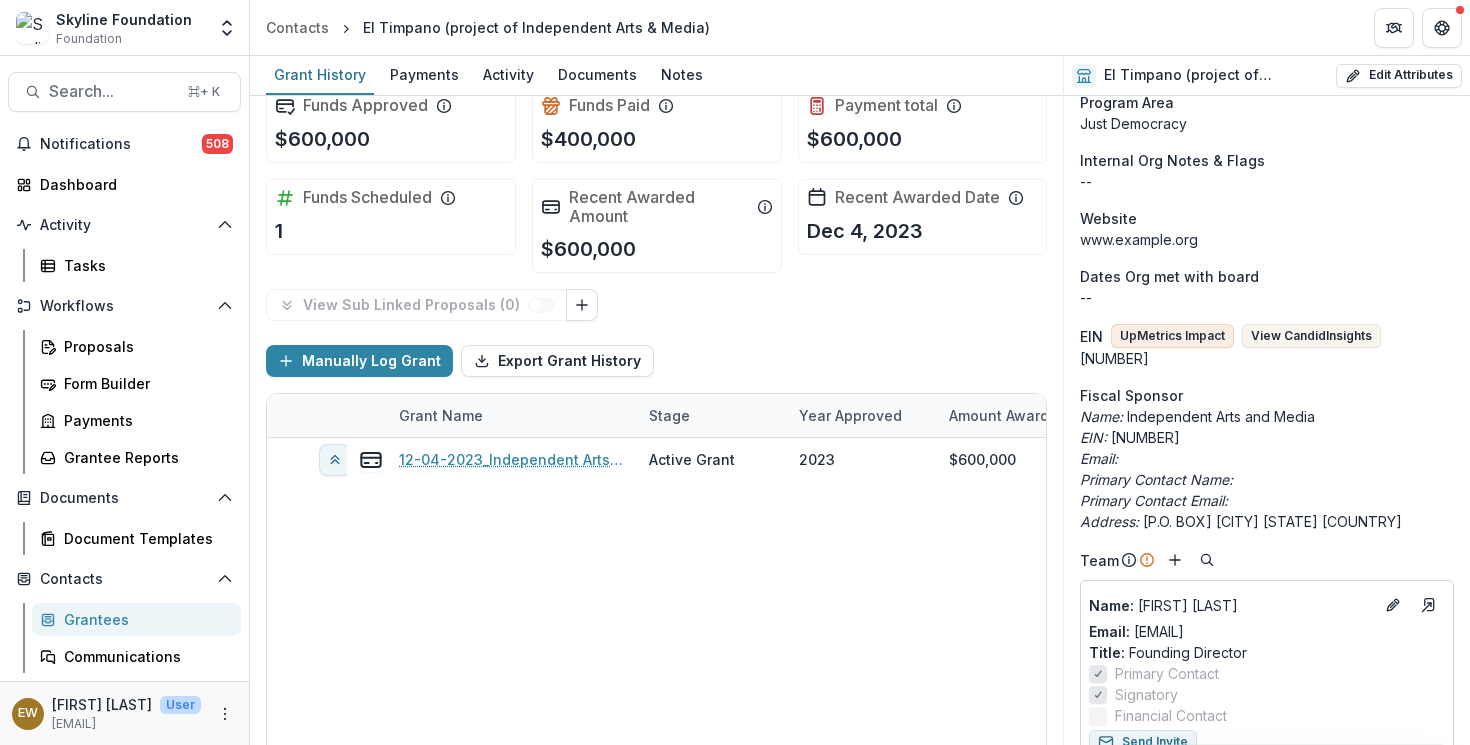 scroll, scrollTop: 0, scrollLeft: 0, axis: both 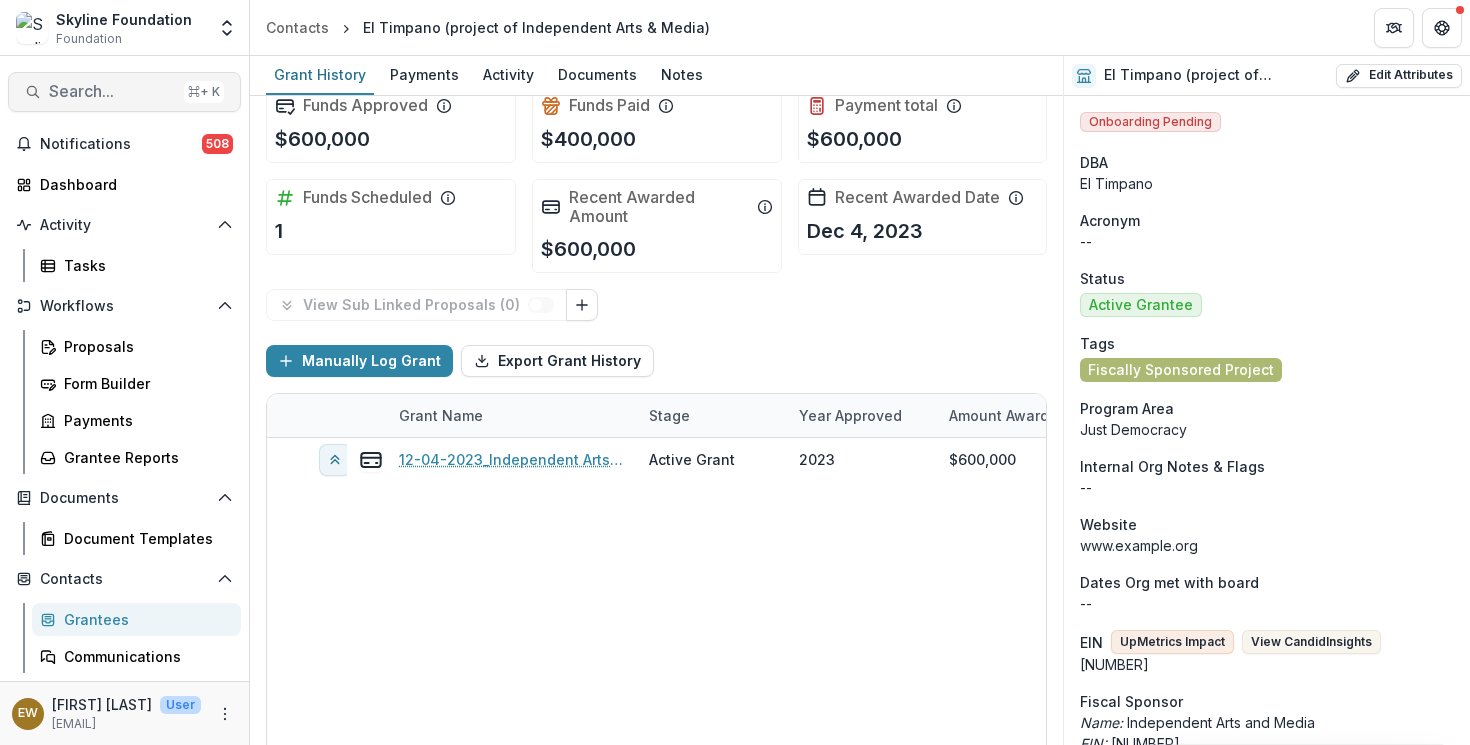 click on "Search... ⌘  + K" at bounding box center (124, 92) 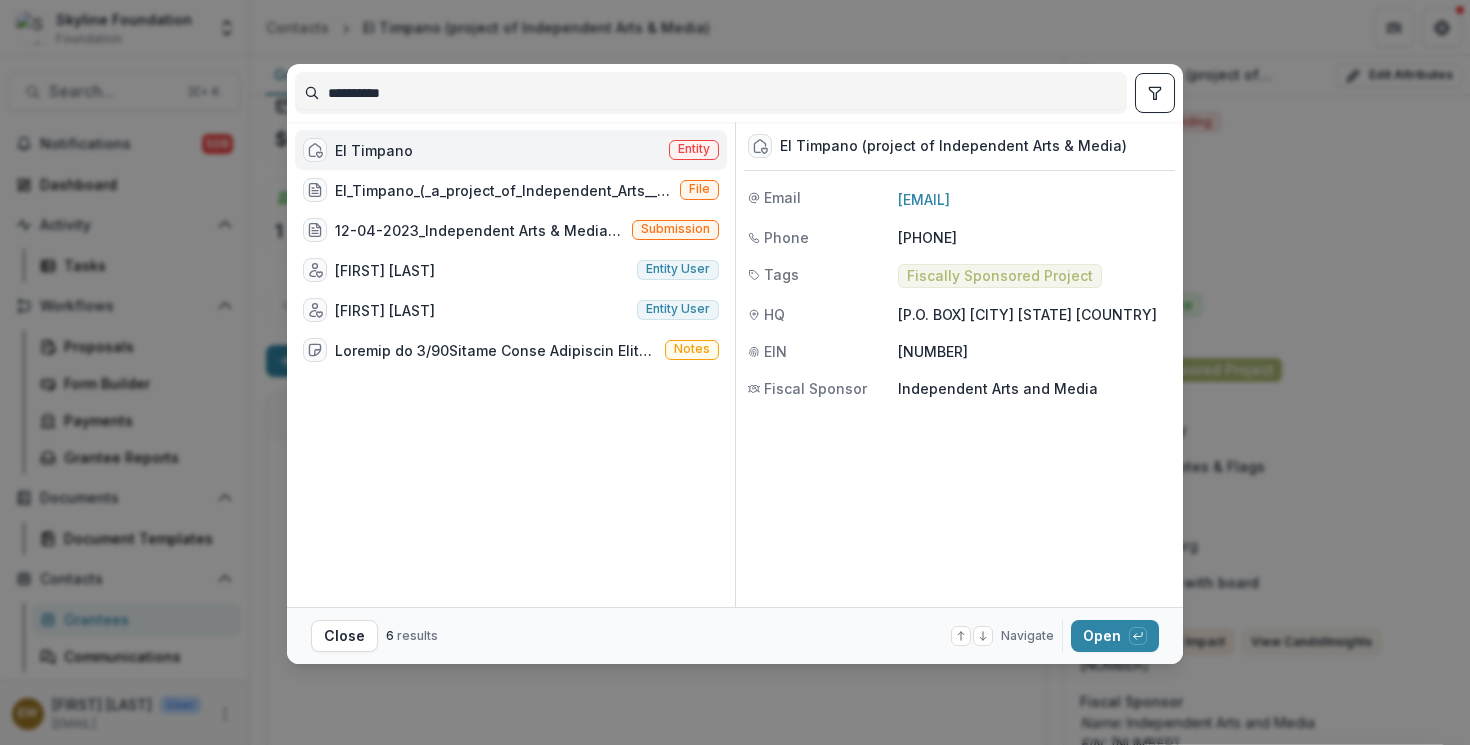 click on "**********" at bounding box center (711, 93) 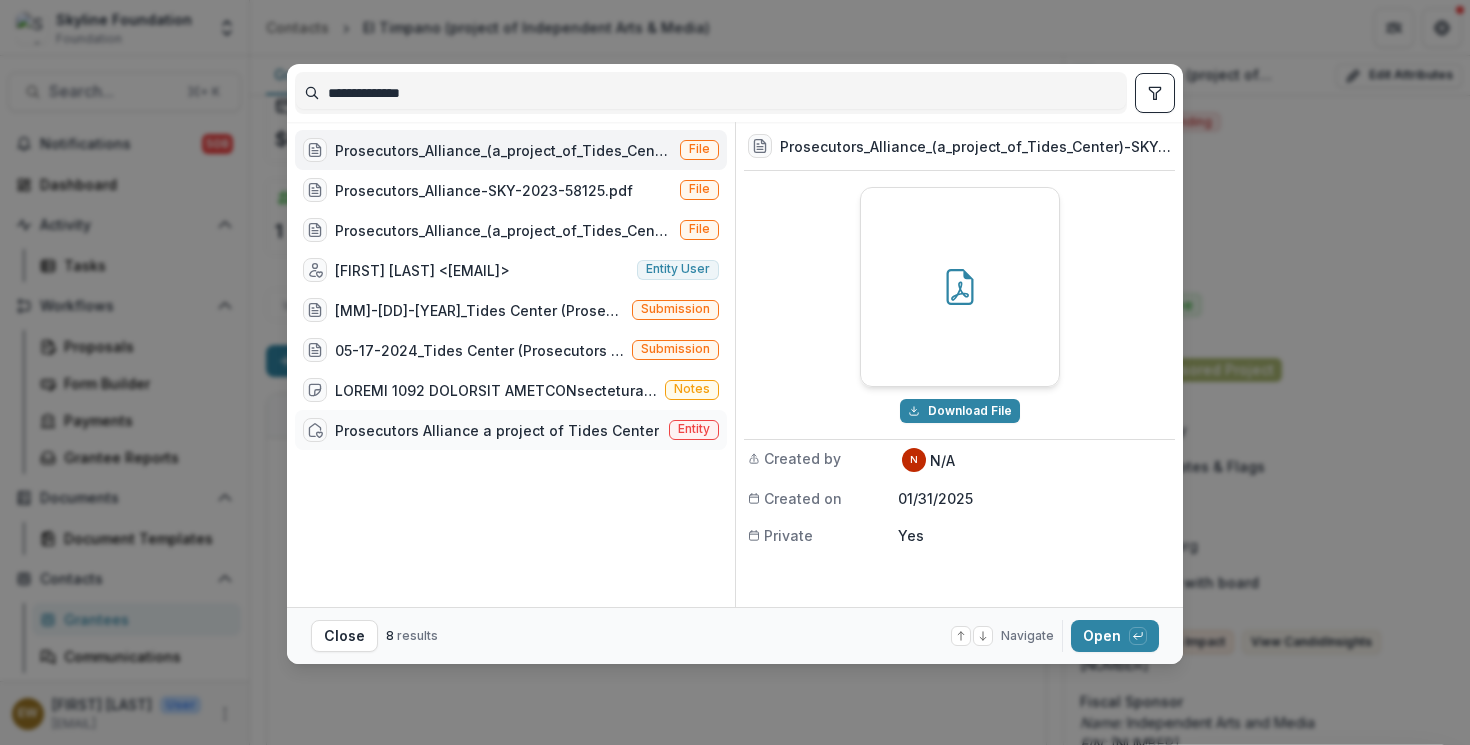 type on "**********" 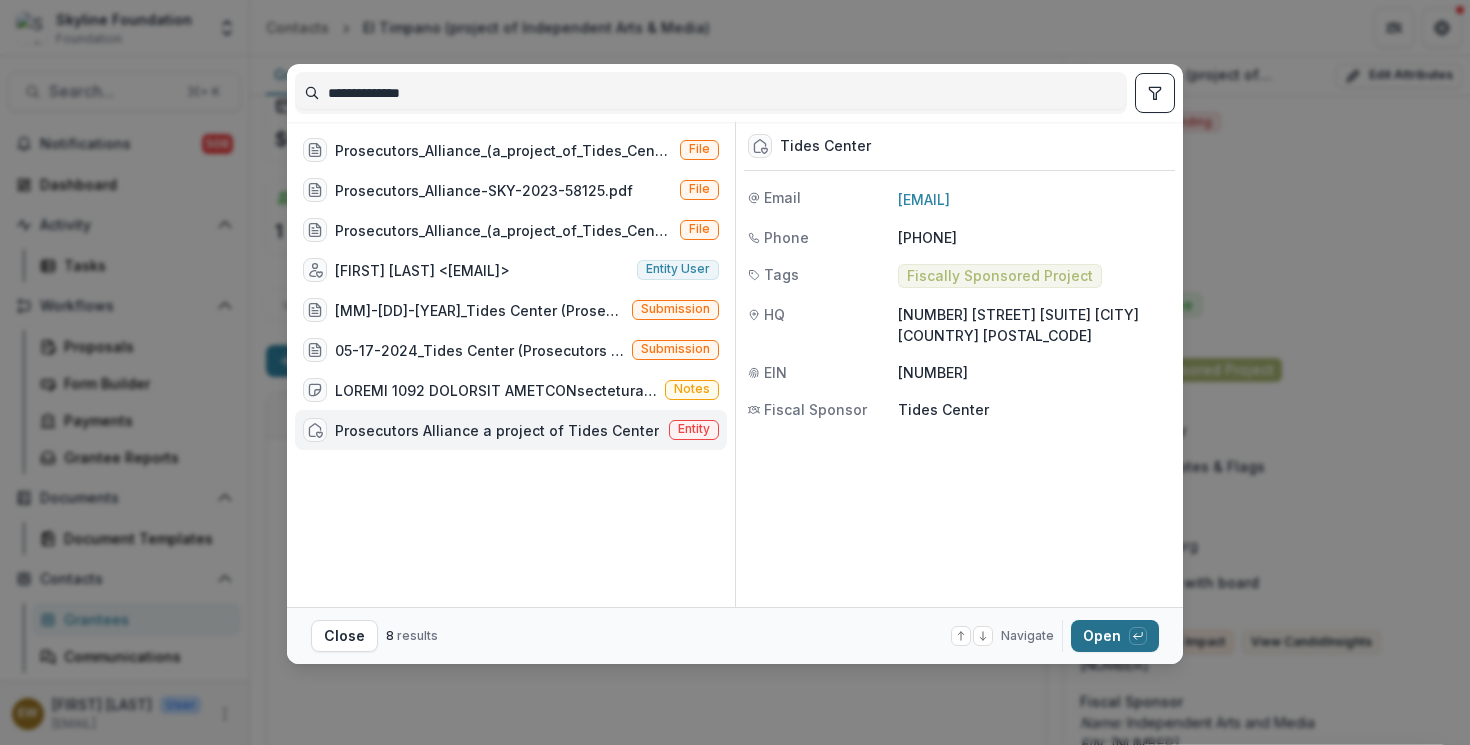 click on "Open with enter key" at bounding box center [1115, 636] 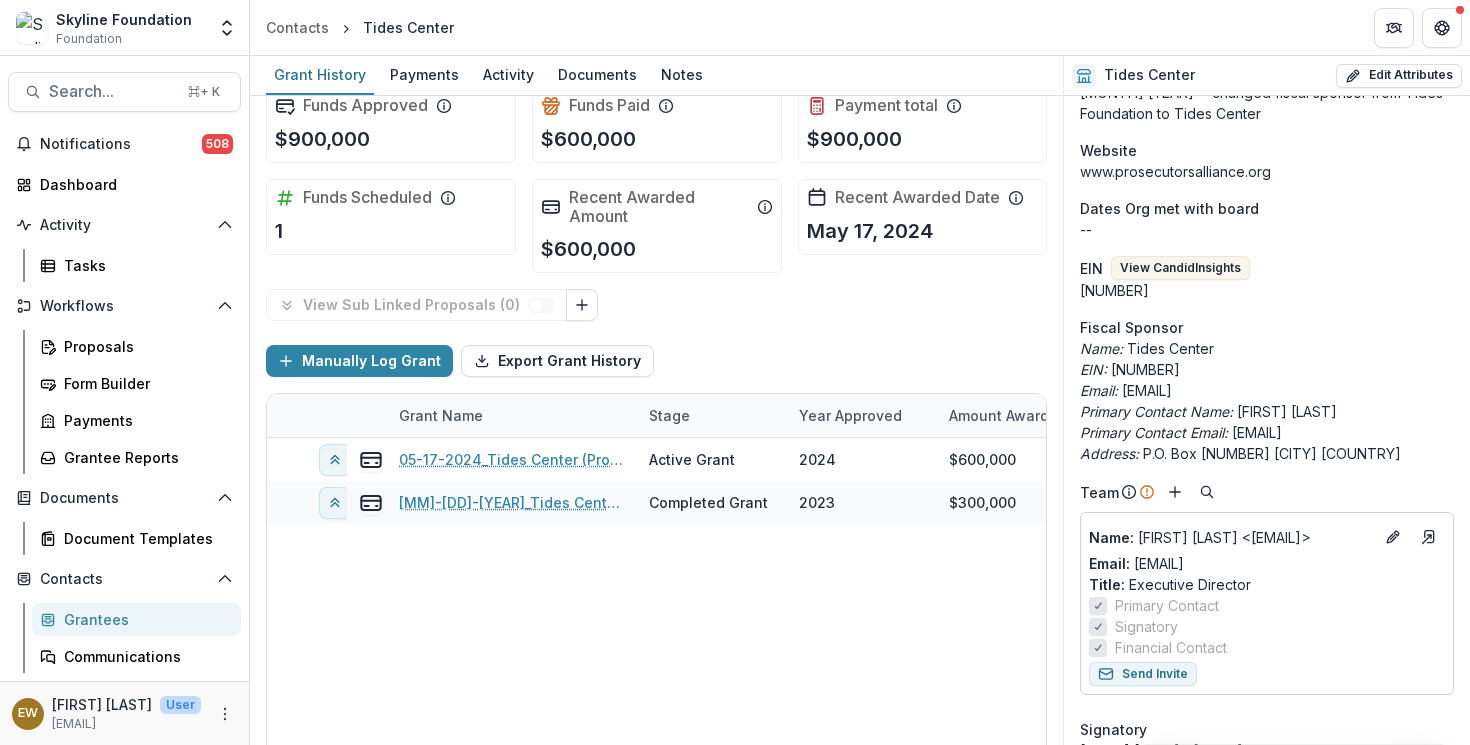 scroll, scrollTop: 398, scrollLeft: 0, axis: vertical 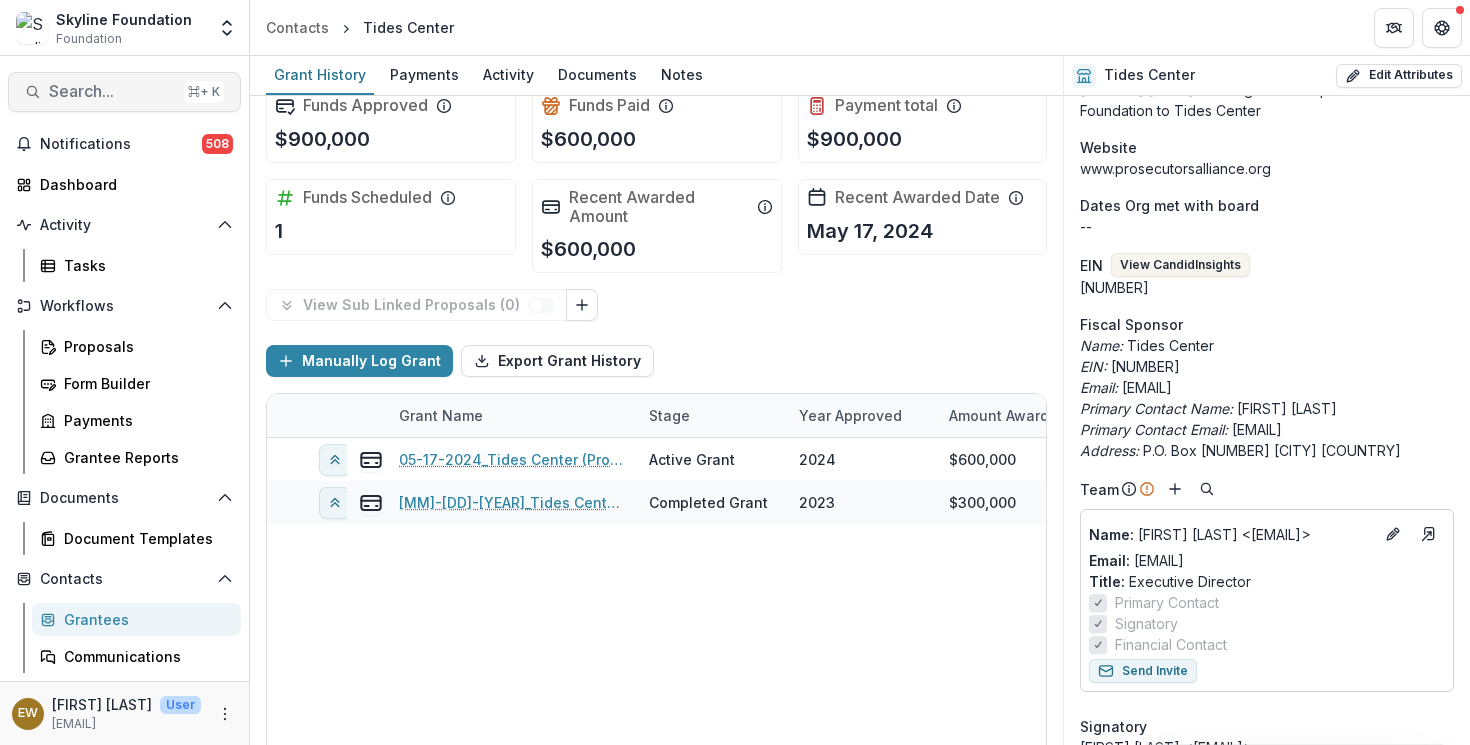 click on "Search..." at bounding box center [112, 91] 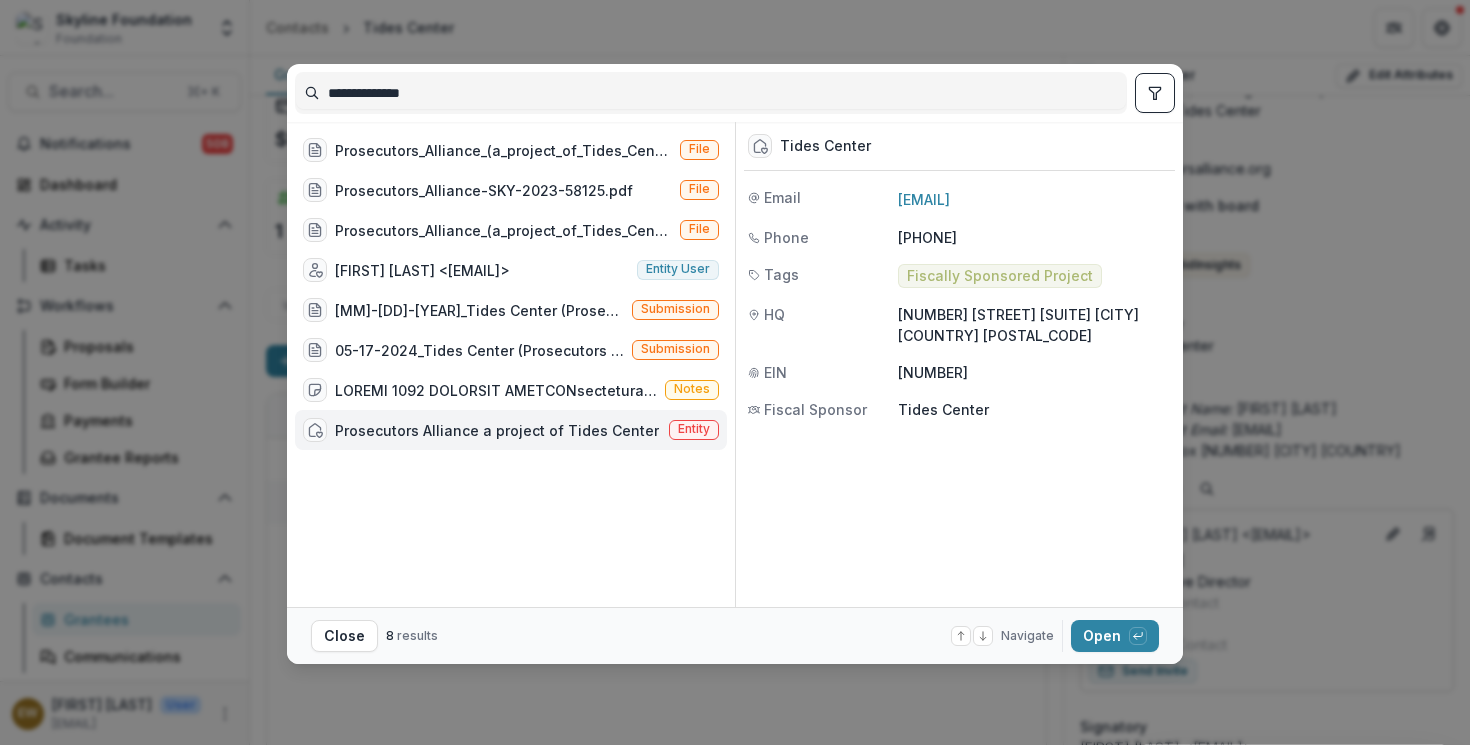 click on "**********" at bounding box center [711, 93] 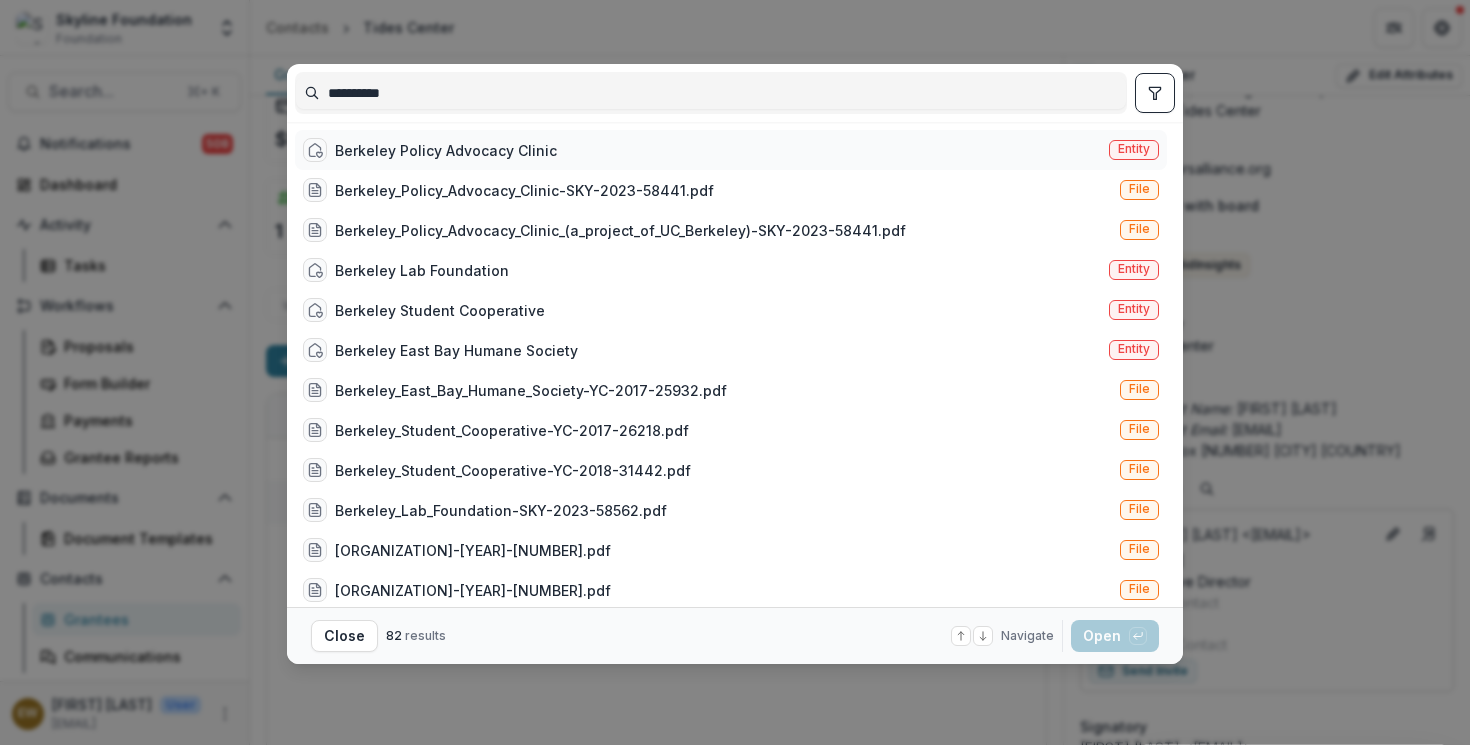 type on "**********" 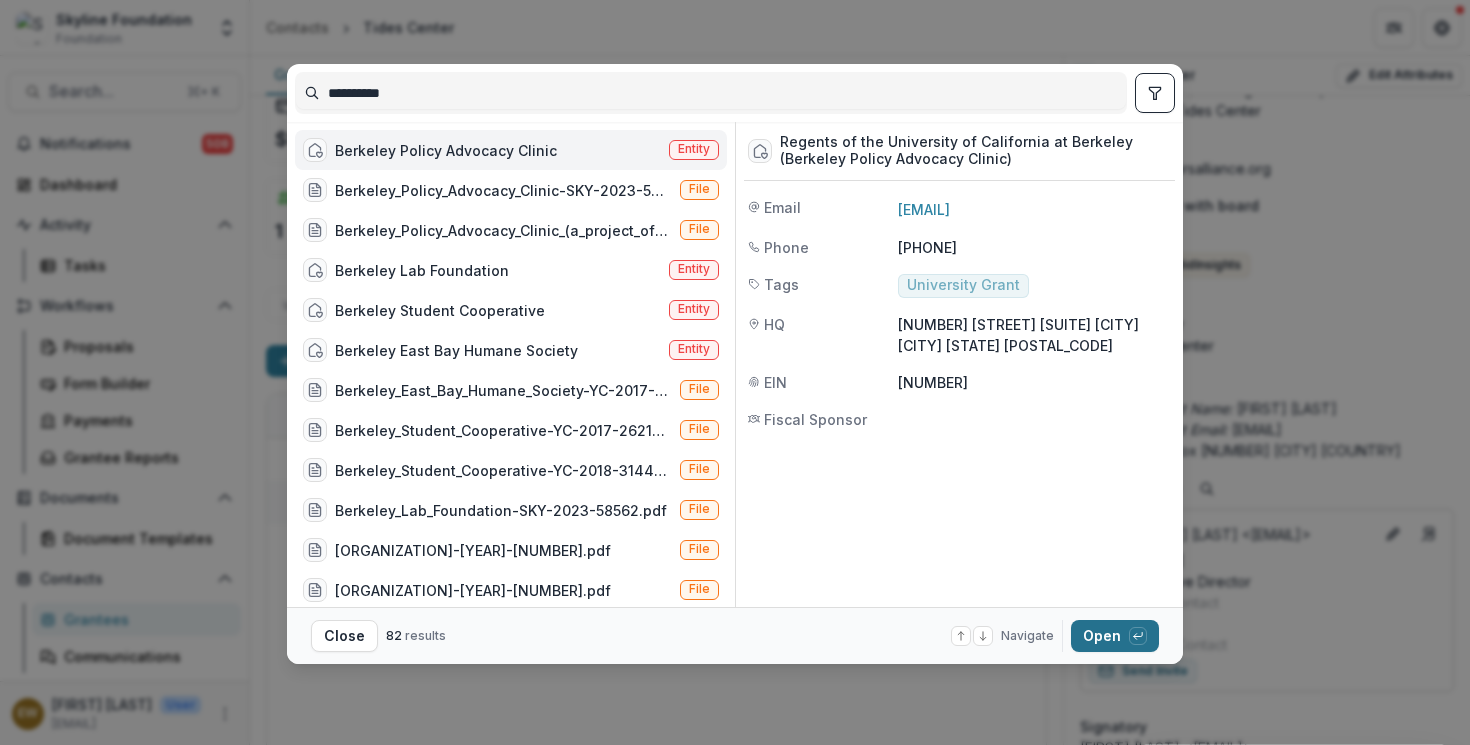 click on "Open with enter key" at bounding box center (1115, 636) 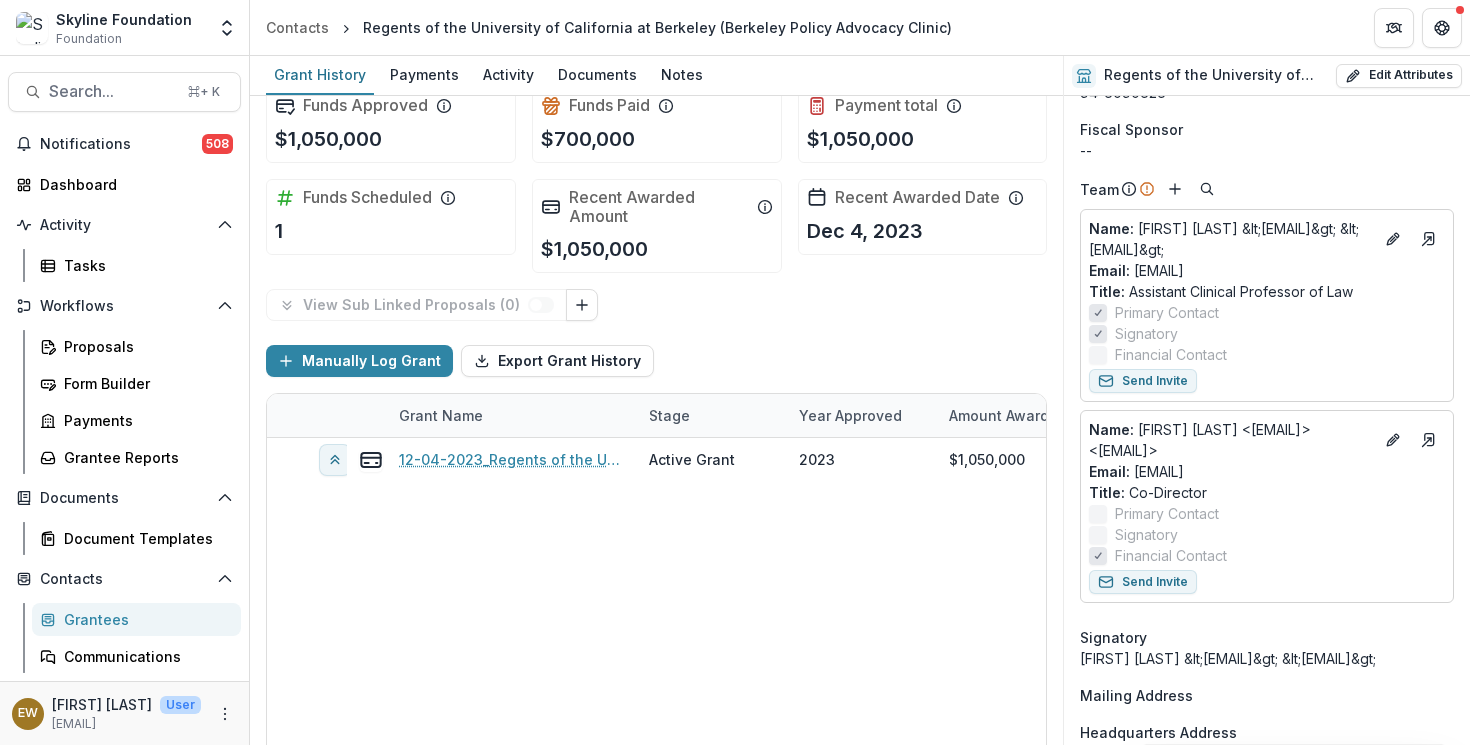 scroll, scrollTop: 602, scrollLeft: 0, axis: vertical 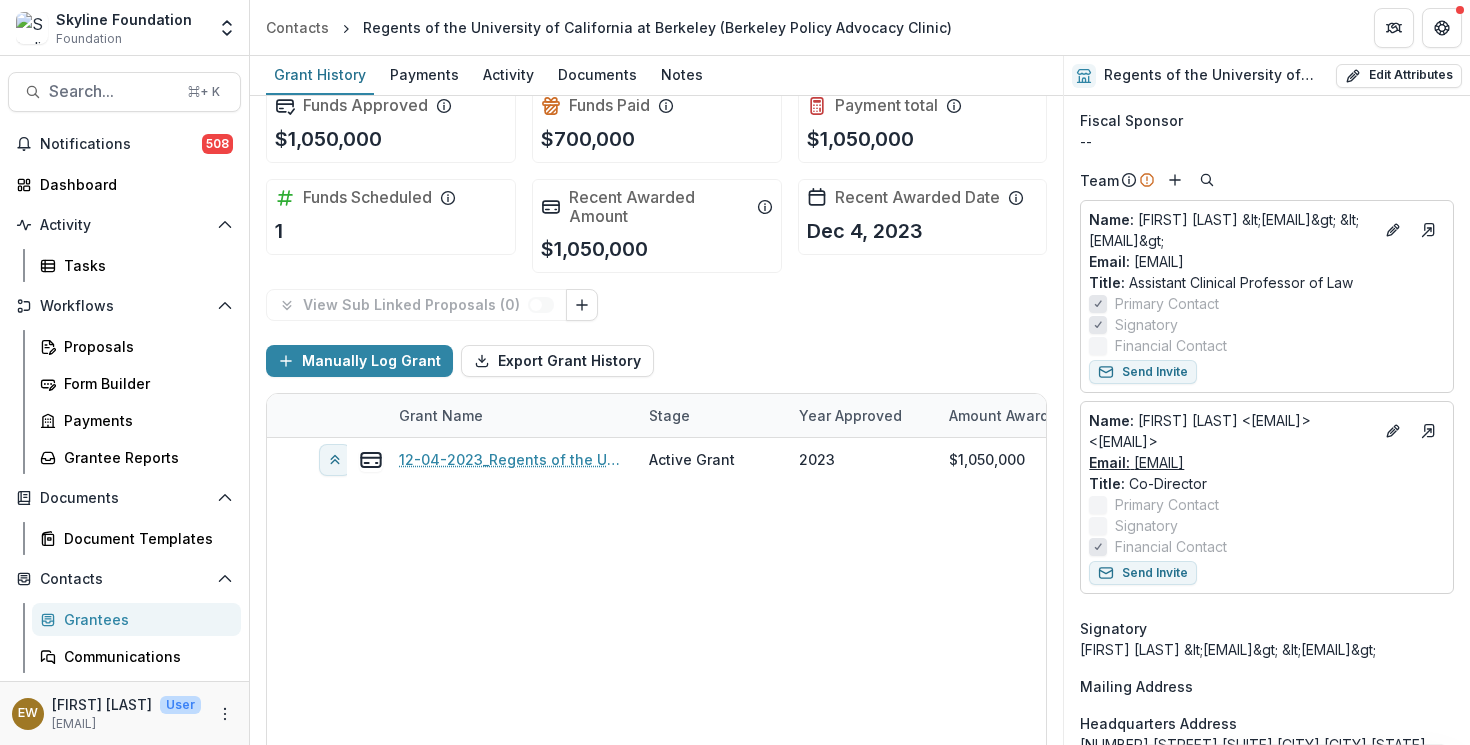 drag, startPoint x: 1337, startPoint y: 538, endPoint x: 1325, endPoint y: 502, distance: 37.94733 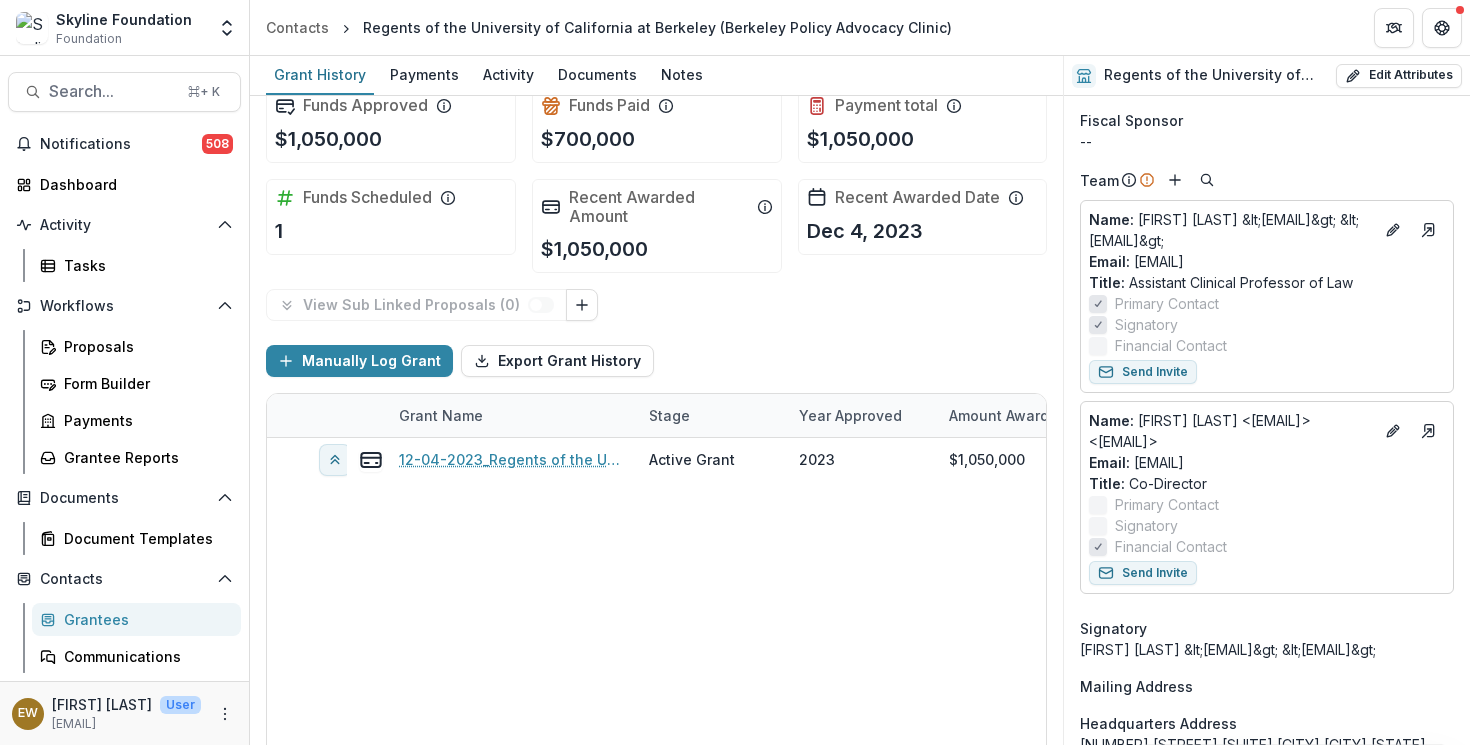 click on "Name :   [FIRST] [LAST] <[EMAIL]> <[EMAIL]> Email:   [EMAIL] Title :   Assistant Clinical Professor of Law Primary Contact Signatory Financial Contact Send Invite Name :   [FIRST] [LAST] <[EMAIL]> <[EMAIL]> Email:   [EMAIL] Title :   Co-Director Primary Contact Signatory Financial Contact Send Invite" at bounding box center [1267, 397] 